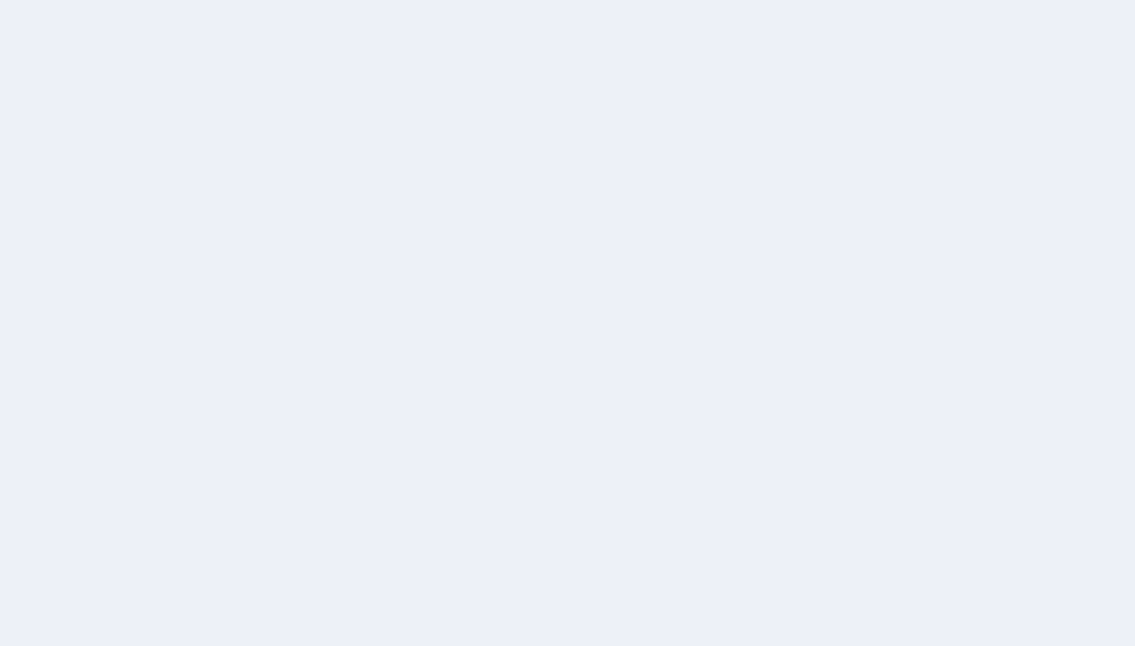 scroll, scrollTop: 0, scrollLeft: 0, axis: both 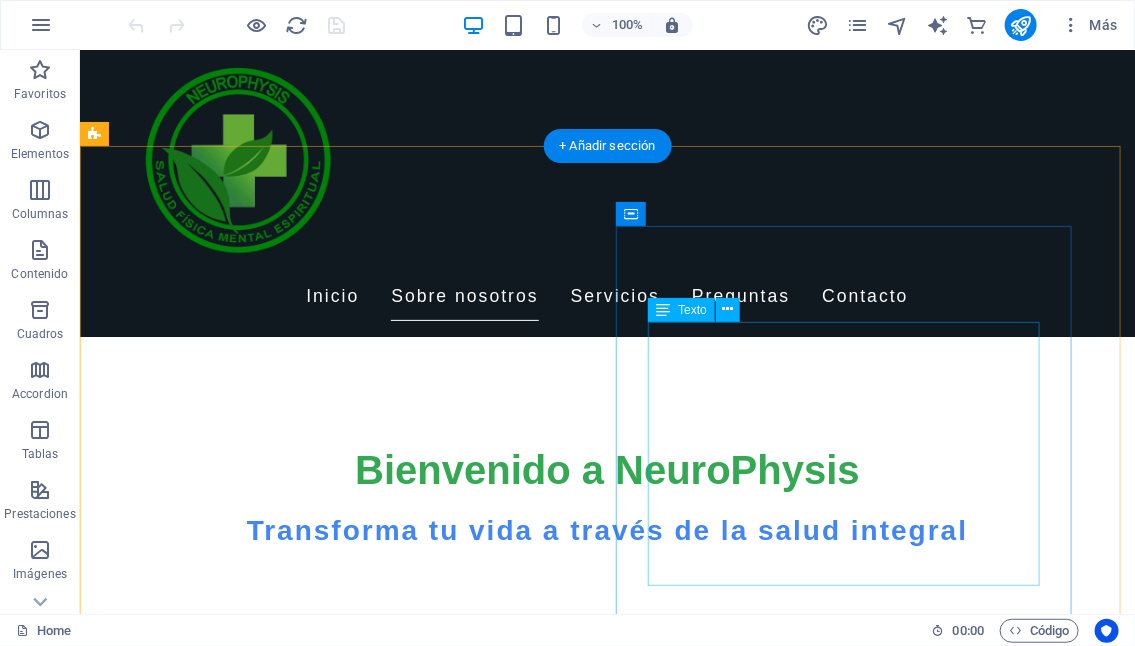 click on "En Neurophysis, nos especializamos en TELEMEDICINA, es decir, a través de un celular o computador nos conectamos con nuestros pacientes para promover la salud mental, física y espiritual. Para ello utilizamos métodos naturales y ciencias alternativas. A través de la Naturopatía, la Neuro reprogramación y otras técnicas, ayudamos a las personas a encontrar un equilibrio real y duradero en sus vidas. Nuestro compromiso es cuidar de cada individuo de manera integral, respetando su camino hacia el bienestar." at bounding box center (567, 1560) 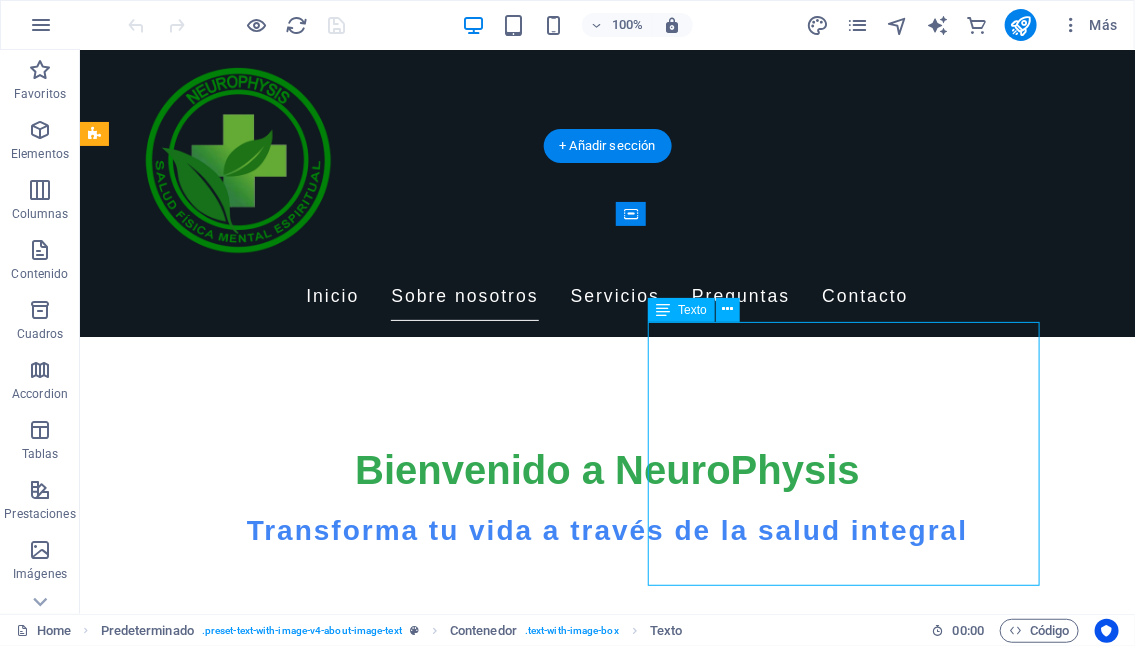 click on "En Neurophysis, nos especializamos en TELEMEDICINA, es decir, a través de un celular o computador nos conectamos con nuestros pacientes para promover la salud mental, física y espiritual. Para ello utilizamos métodos naturales y ciencias alternativas. A través de la Naturopatía, la Neuro reprogramación y otras técnicas, ayudamos a las personas a encontrar un equilibrio real y duradero en sus vidas. Nuestro compromiso es cuidar de cada individuo de manera integral, respetando su camino hacia el bienestar." at bounding box center (567, 1560) 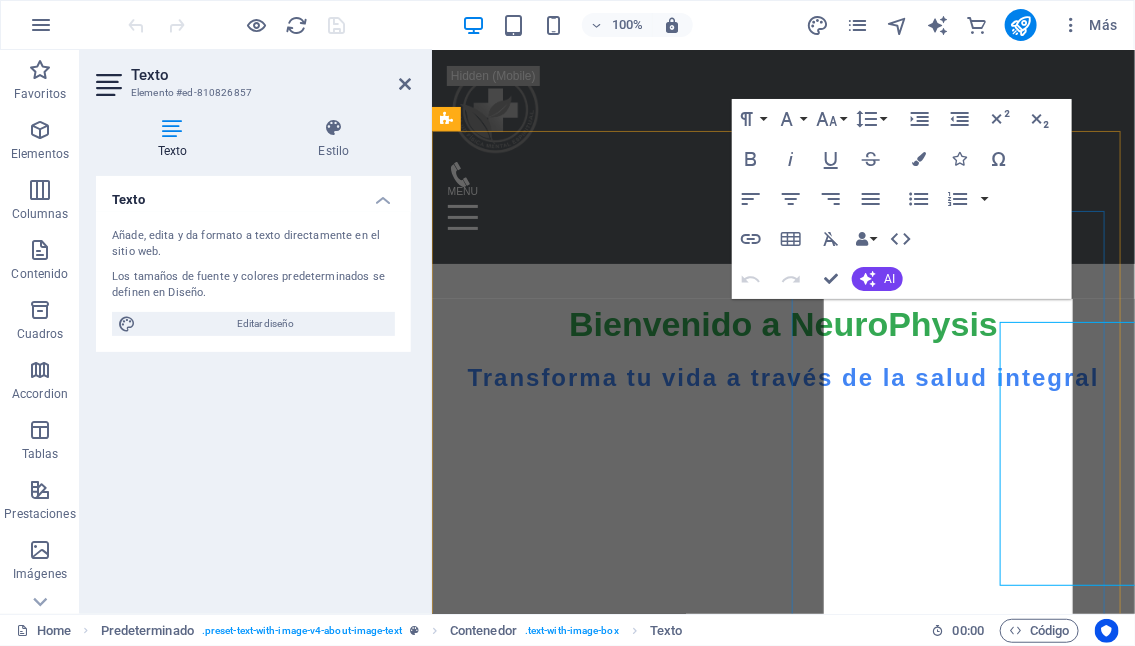scroll, scrollTop: 390, scrollLeft: 0, axis: vertical 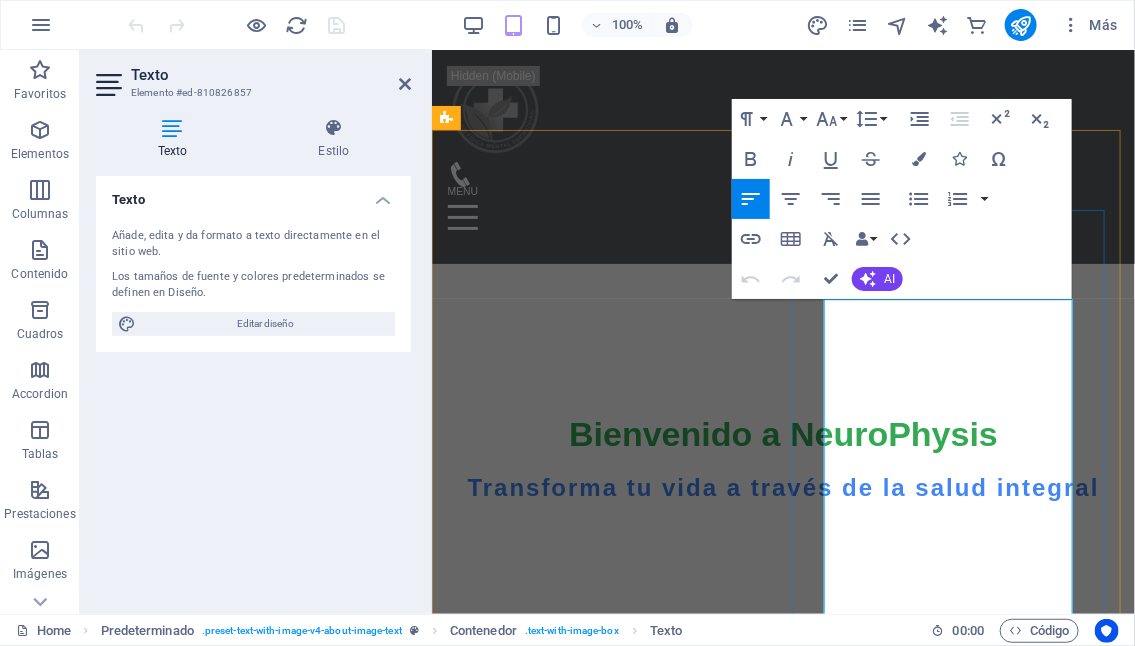 click on "En Neurophysis, nos especializamos en TELEMEDICINA, es decir, a través de un celular o computador nos conectamos con nuestros pacientes para promover la salud mental, física y espiritual. Para ello utilizamos métodos naturales y ciencias alternativas. A través de la Naturopatía, la Neuro reprogramación y otras técnicas, ayudamos a las personas a encontrar un equilibrio real y duradero en sus vidas. Nuestro compromiso es cuidar de cada individuo de manera integral, respetando su camino hacia el bienestar." at bounding box center [782, 1691] 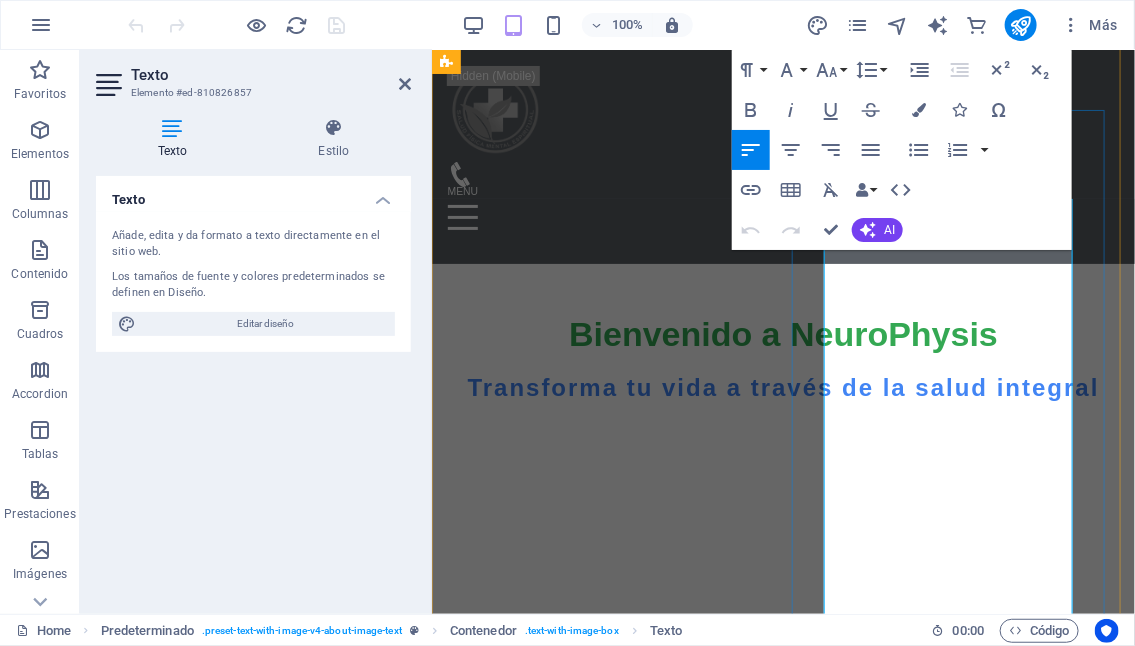 scroll, scrollTop: 590, scrollLeft: 0, axis: vertical 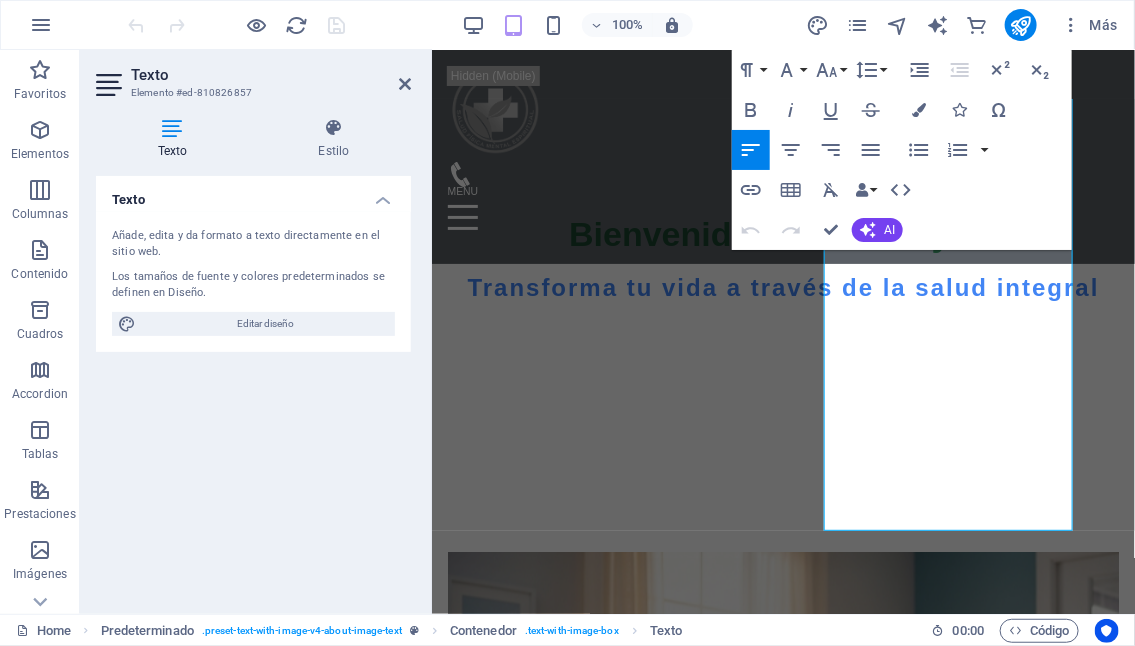 click on "Texto Estilo Texto Añade, edita y da formato a texto directamente en el sitio web. Los tamaños de fuente y colores predeterminados se definen en Diseño. Editar diseño Alineación Alineado a la izquierda Centrado Alineado a la derecha Predeterminado Element Diseño La forma en la que este elemento se expande en la disposición (Flexbox). Tamaño Predeterminado automático px % 1/1 1/2 1/3 1/4 1/5 1/6 1/7 1/8 1/9 1/10 Crecer Reducir Comprar Disposición de contenedor Visible Visible Opacidad 100 % Desbordamiento Espaciado Margen Predeterminado automático px % rem vw vh Personalizado Personalizado automático px % rem vw vh automático px % rem vw vh automático px % rem vw vh automático px % rem vw vh Espaciado Predeterminado px rem % vh vw Personalizado Personalizado px rem % vh vw px rem % vh vw px rem % vh vw px rem % vh vw Borde Estilo              - Ancho 1 automático px rem % vh vw Personalizado Personalizado 1 automático px rem % vh vw 1 automático px rem % vh vw 1 automático px rem %" at bounding box center (253, 358) 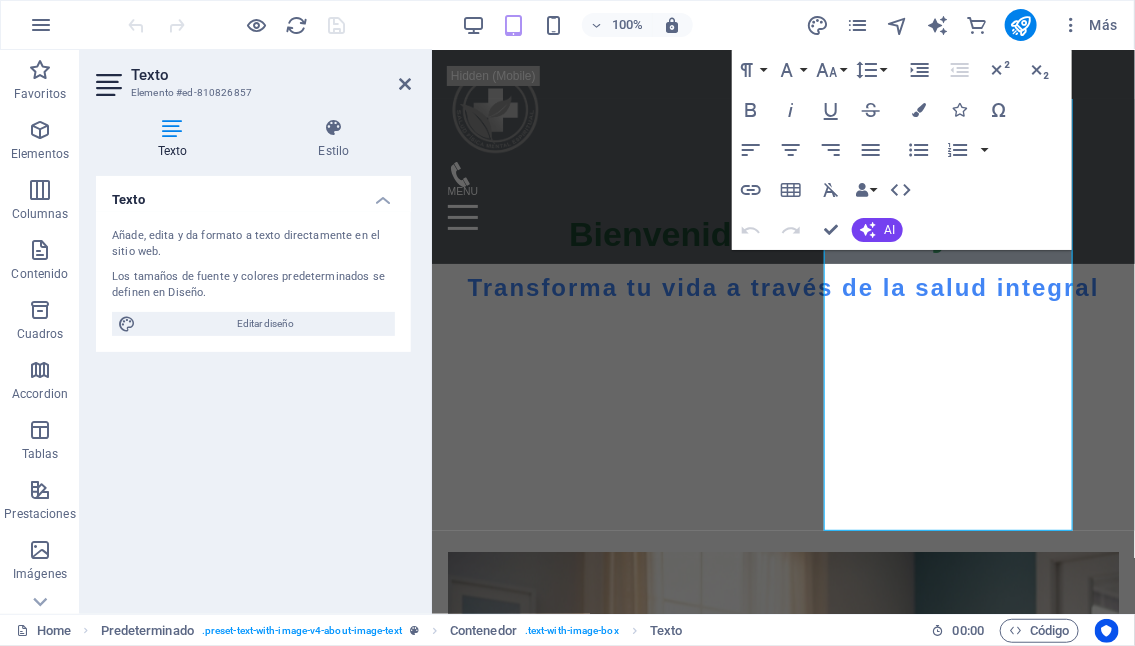 click on "Texto Estilo Texto Añade, edita y da formato a texto directamente en el sitio web. Los tamaños de fuente y colores predeterminados se definen en Diseño. Editar diseño Alineación Alineado a la izquierda Centrado Alineado a la derecha Predeterminado Element Diseño La forma en la que este elemento se expande en la disposición (Flexbox). Tamaño Predeterminado automático px % 1/1 1/2 1/3 1/4 1/5 1/6 1/7 1/8 1/9 1/10 Crecer Reducir Comprar Disposición de contenedor Visible Visible Opacidad 100 % Desbordamiento Espaciado Margen Predeterminado automático px % rem vw vh Personalizado Personalizado automático px % rem vw vh automático px % rem vw vh automático px % rem vw vh automático px % rem vw vh Espaciado Predeterminado px rem % vh vw Personalizado Personalizado px rem % vh vw px rem % vh vw px rem % vh vw px rem % vh vw Borde Estilo              - Ancho 1 automático px rem % vh vw Personalizado Personalizado 1 automático px rem % vh vw 1 automático px rem % vh vw 1 automático px rem %" at bounding box center (253, 358) 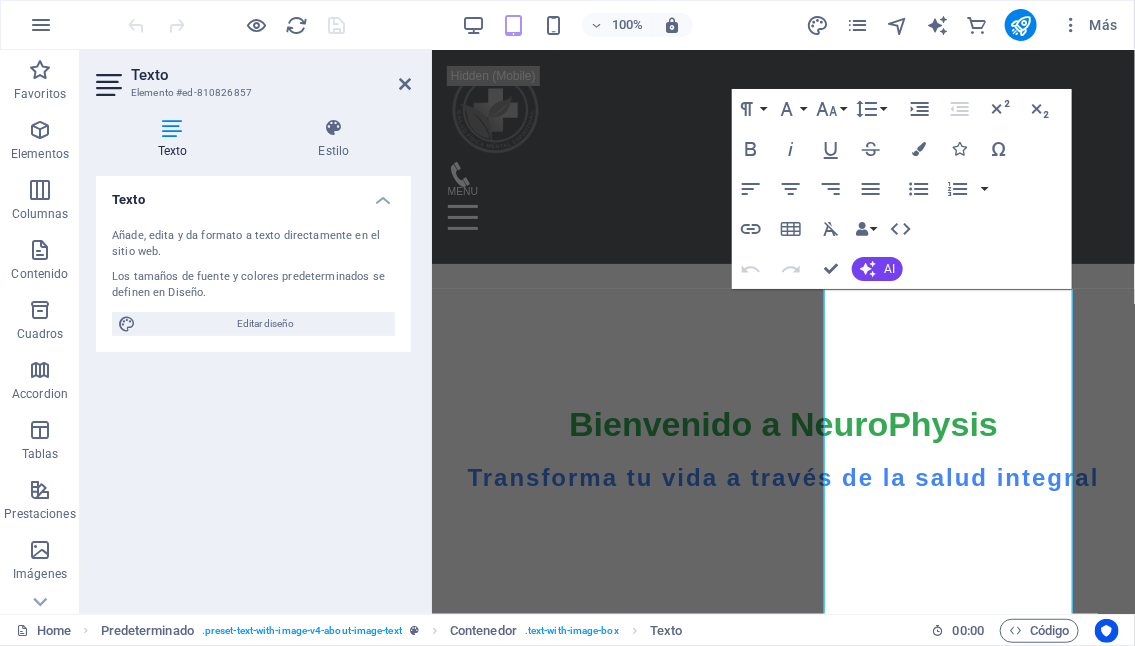 scroll, scrollTop: 800, scrollLeft: 0, axis: vertical 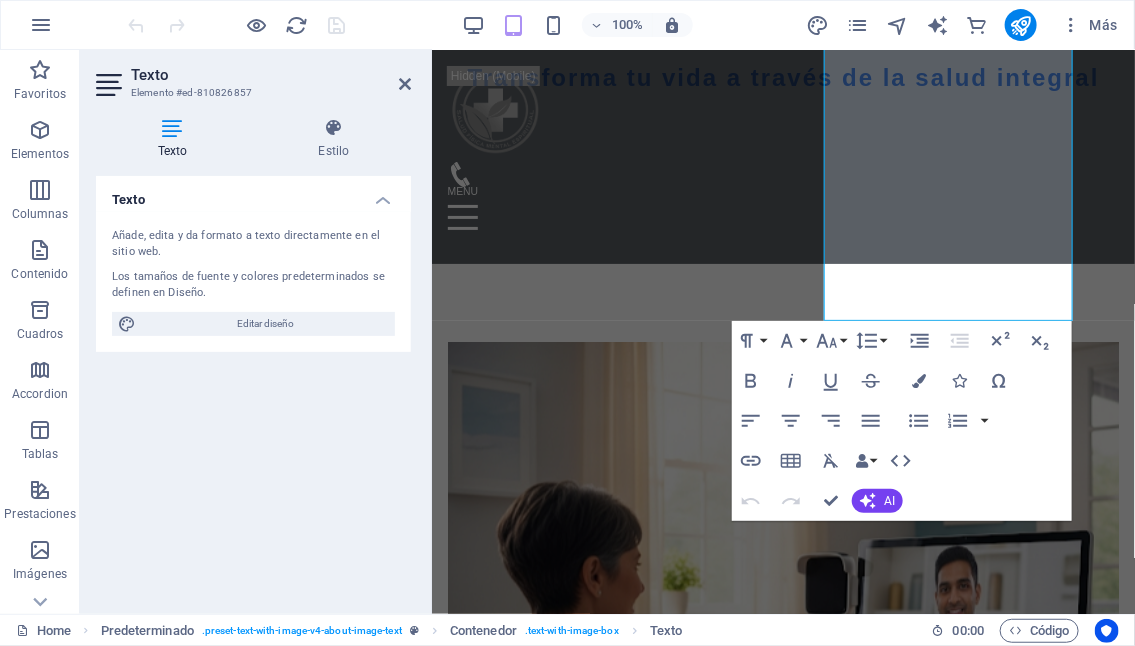 click on "Texto Añade, edita y da formato a texto directamente en el sitio web. Los tamaños de fuente y colores predeterminados se definen en Diseño. Editar diseño Alineación Alineado a la izquierda Centrado Alineado a la derecha" at bounding box center (253, 387) 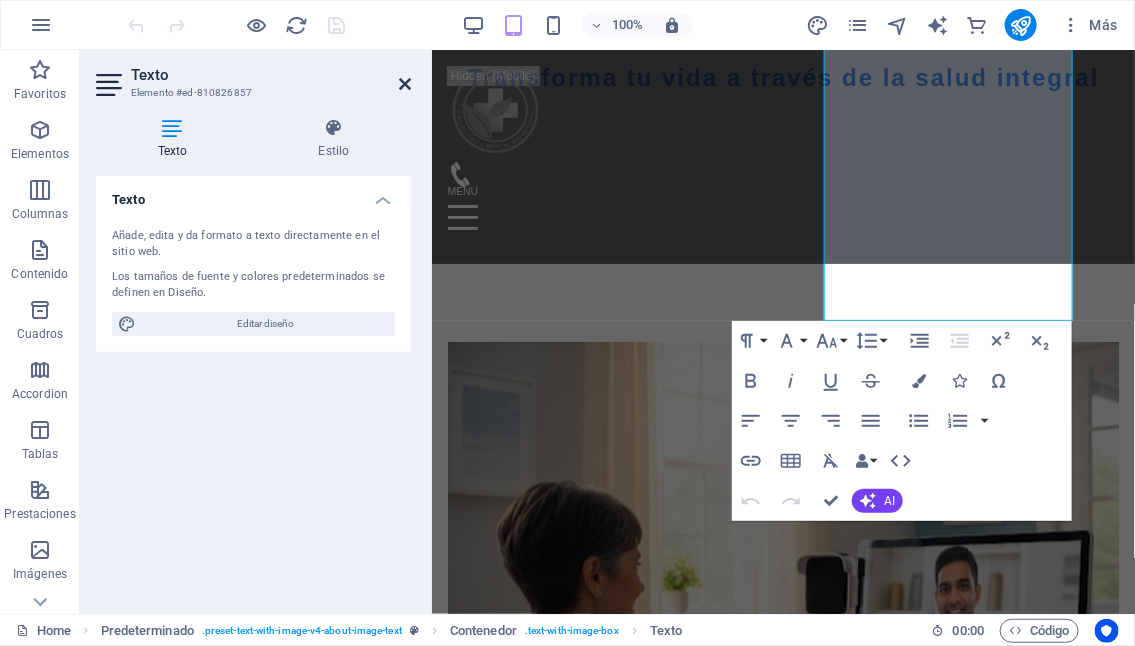 click at bounding box center (405, 84) 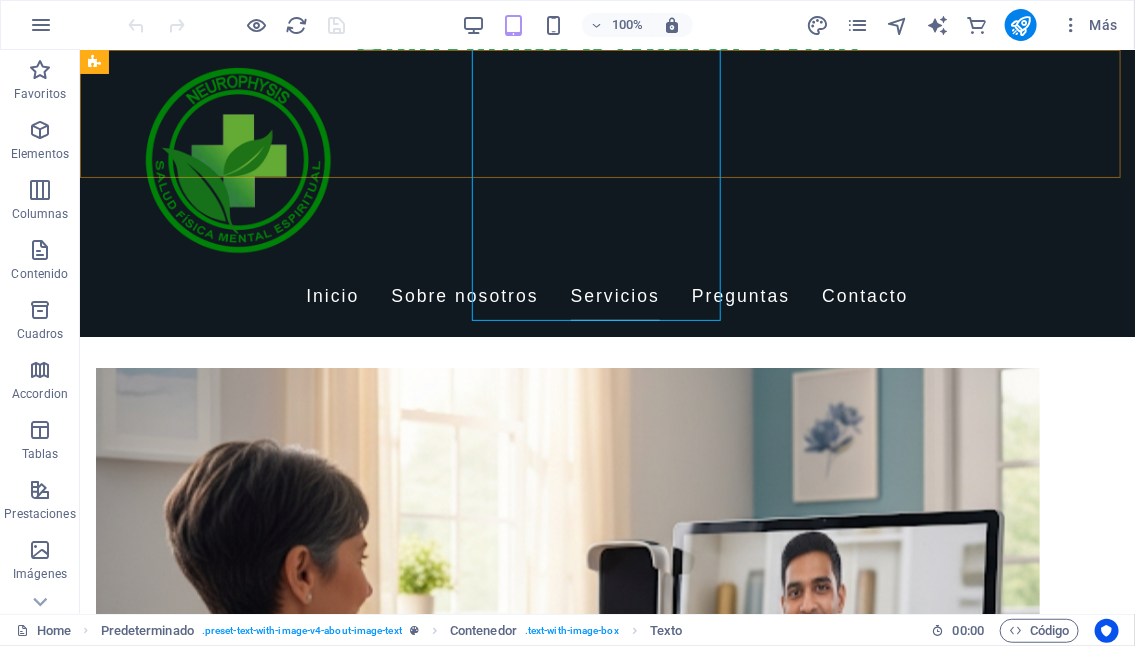 scroll, scrollTop: 810, scrollLeft: 0, axis: vertical 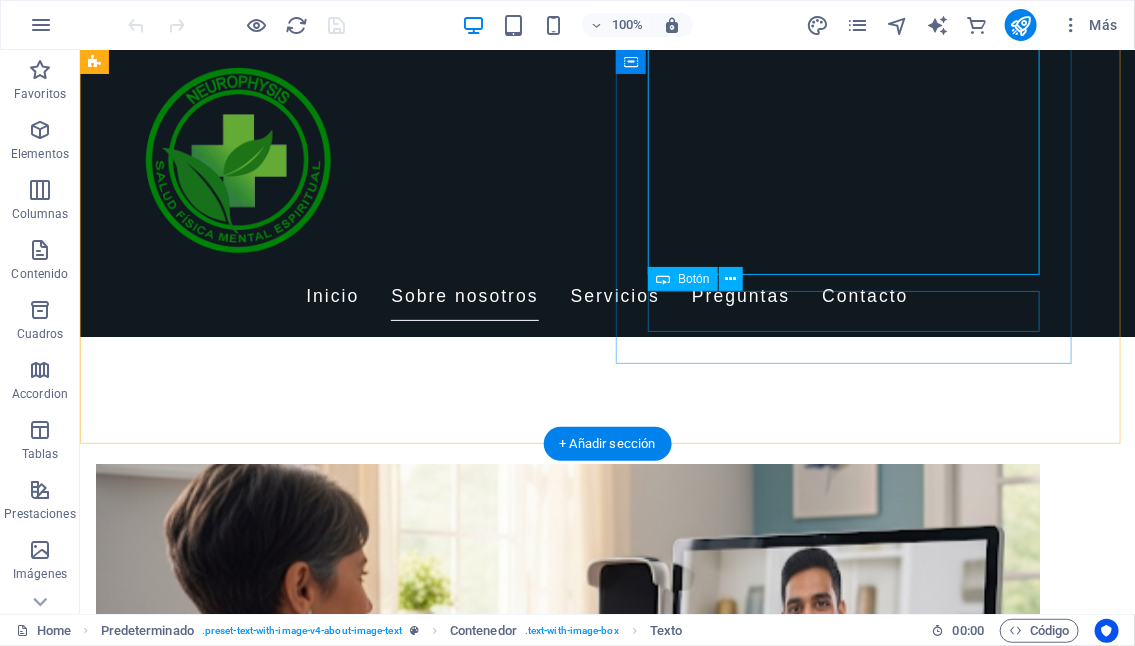 click on "Conocenos más" at bounding box center (567, 1323) 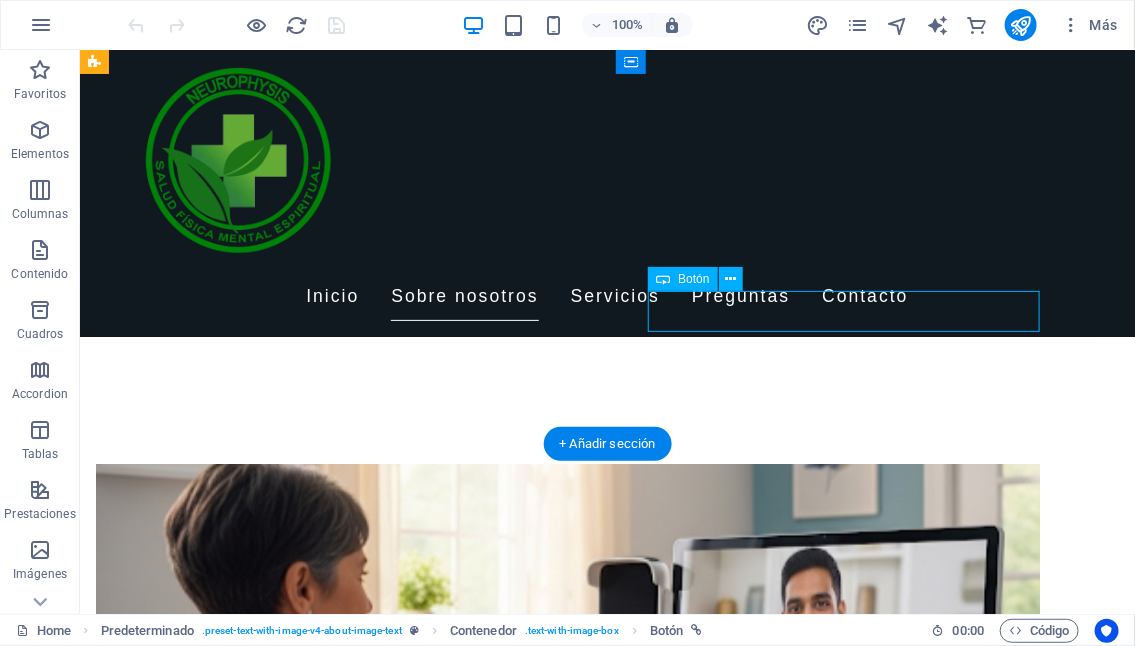 click on "Conocenos más" at bounding box center [567, 1323] 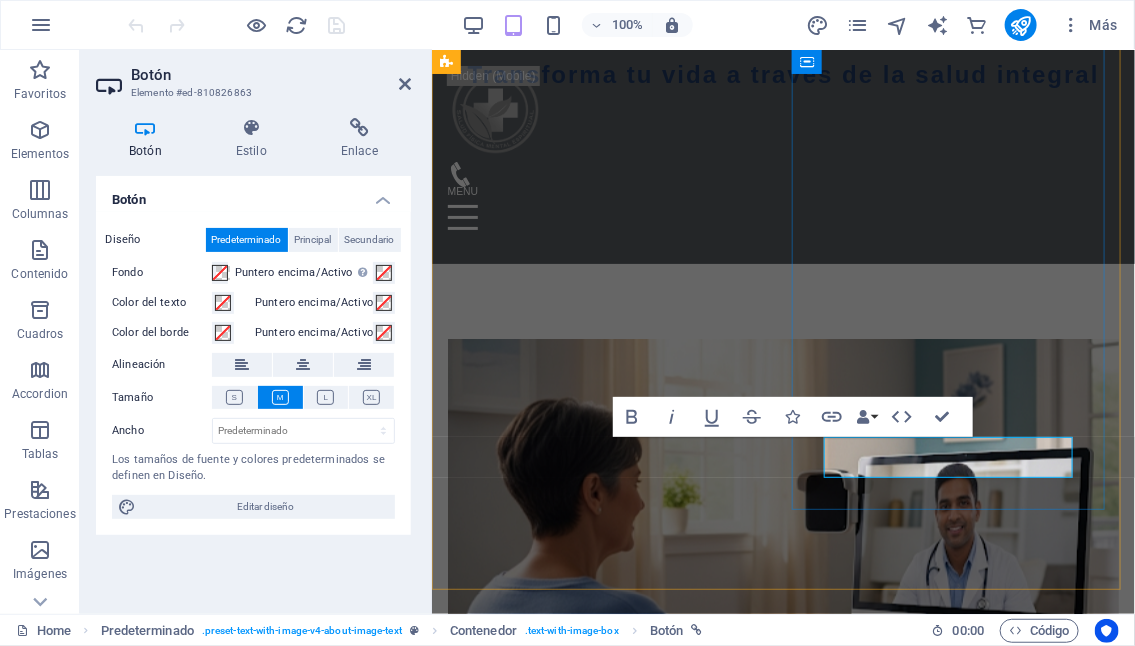 scroll, scrollTop: 700, scrollLeft: 0, axis: vertical 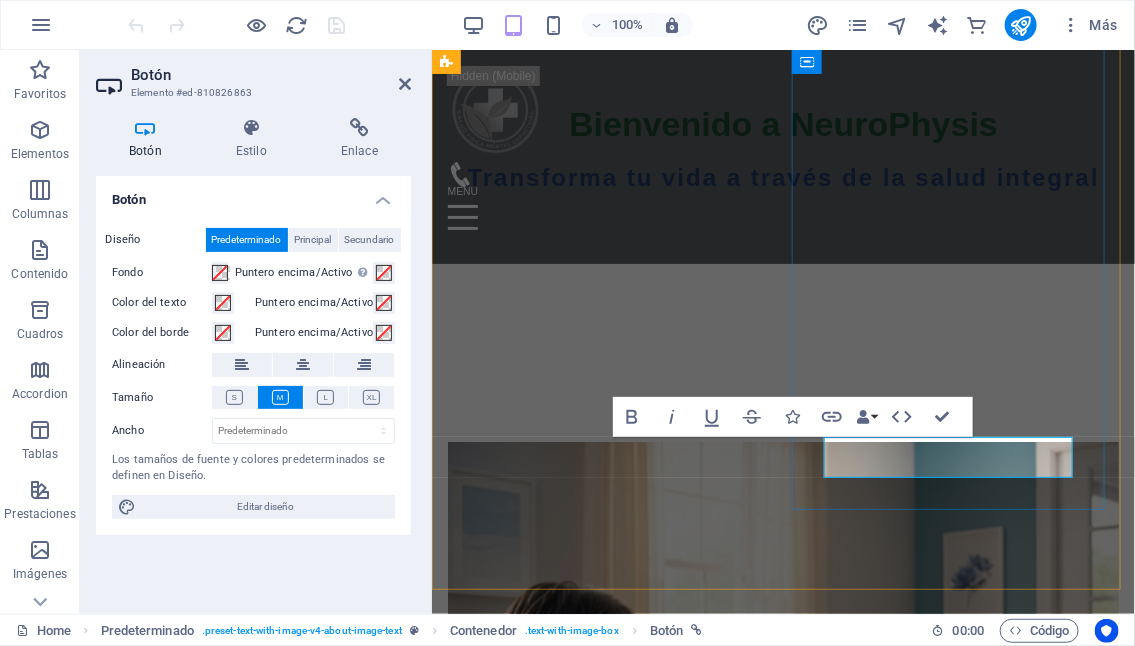 click on "Conocenos más" at bounding box center (554, 1502) 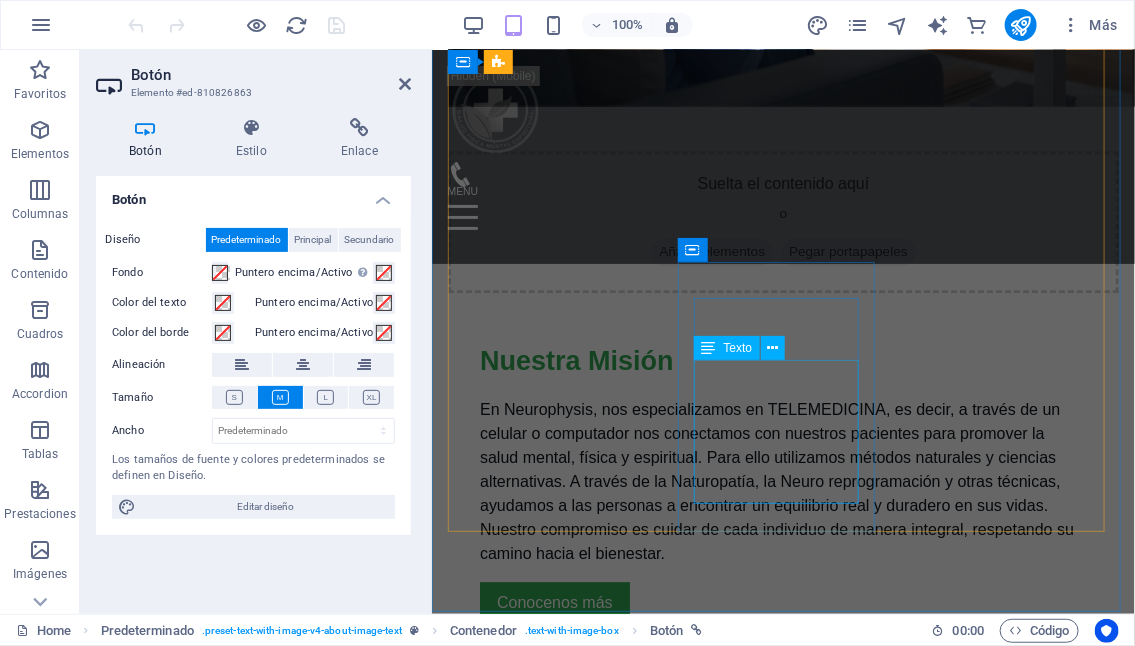 scroll, scrollTop: 2000, scrollLeft: 0, axis: vertical 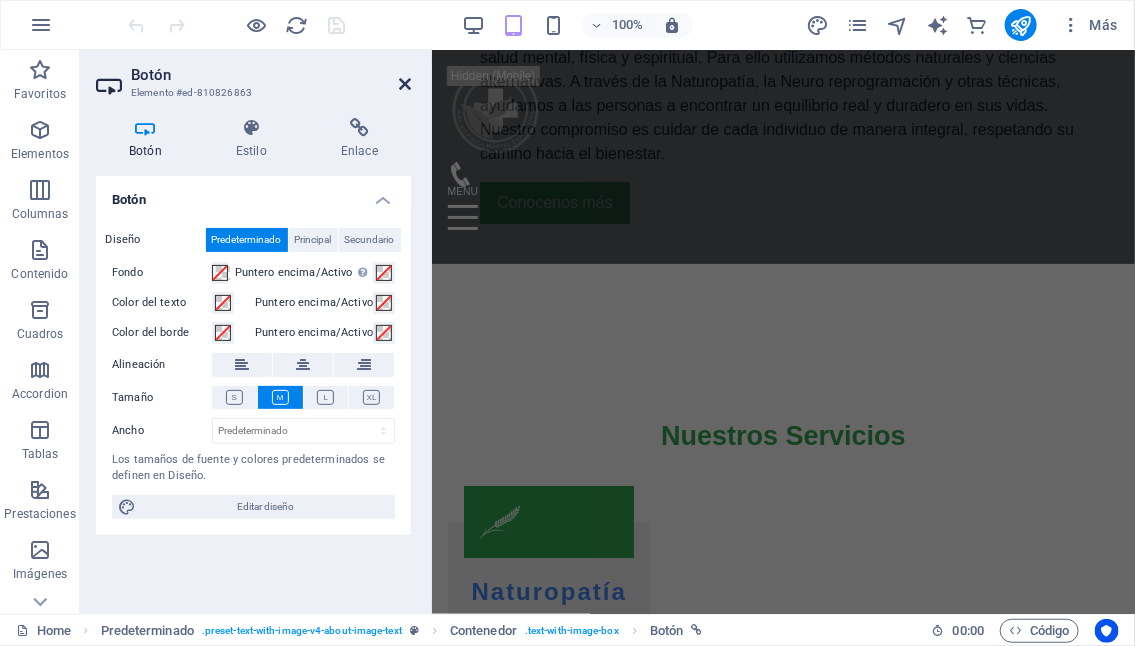 drag, startPoint x: 400, startPoint y: 83, endPoint x: 326, endPoint y: 45, distance: 83.18654 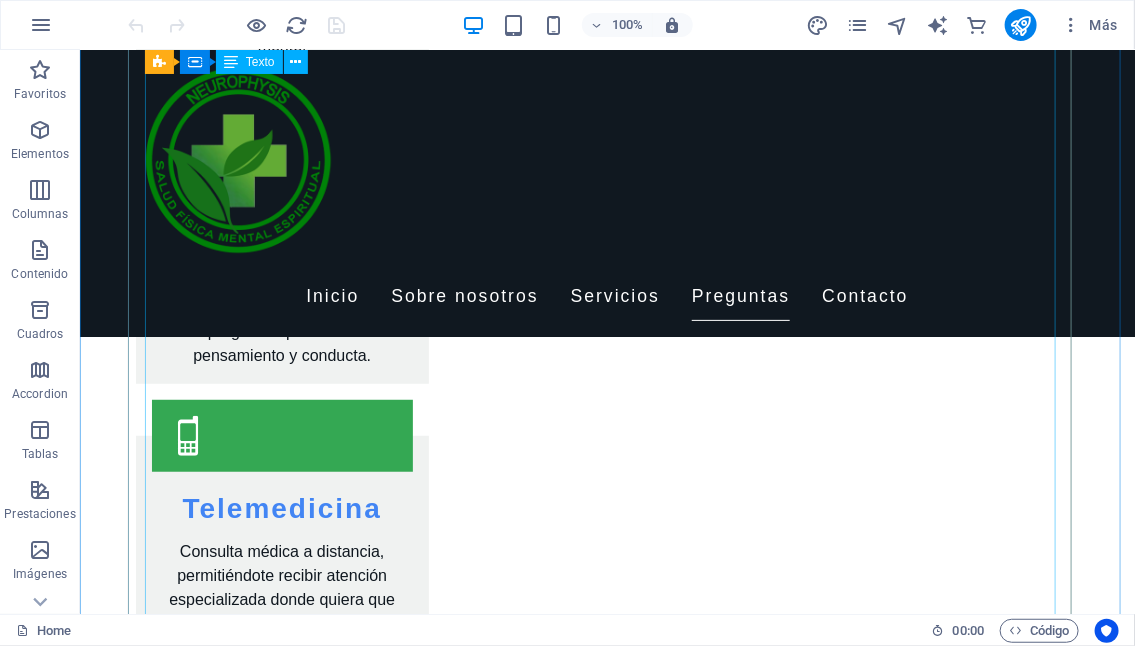 scroll, scrollTop: 3280, scrollLeft: 0, axis: vertical 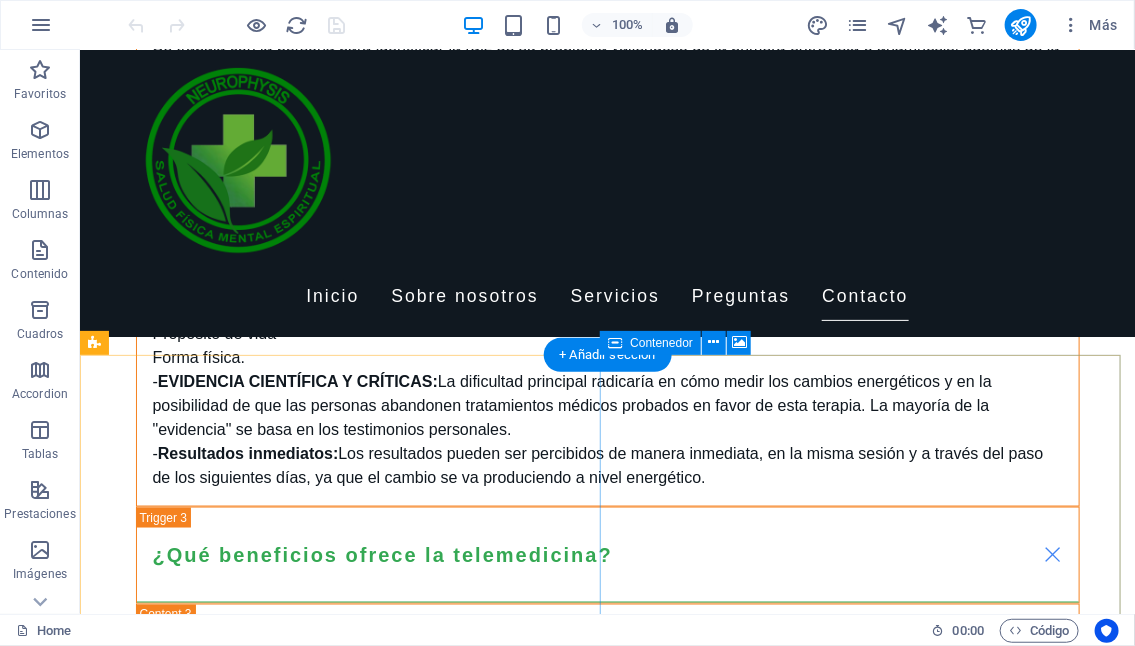 click on "Suelta el contenido aquí o  Añadir elementos  Pegar portapapeles" at bounding box center (606, 3472) 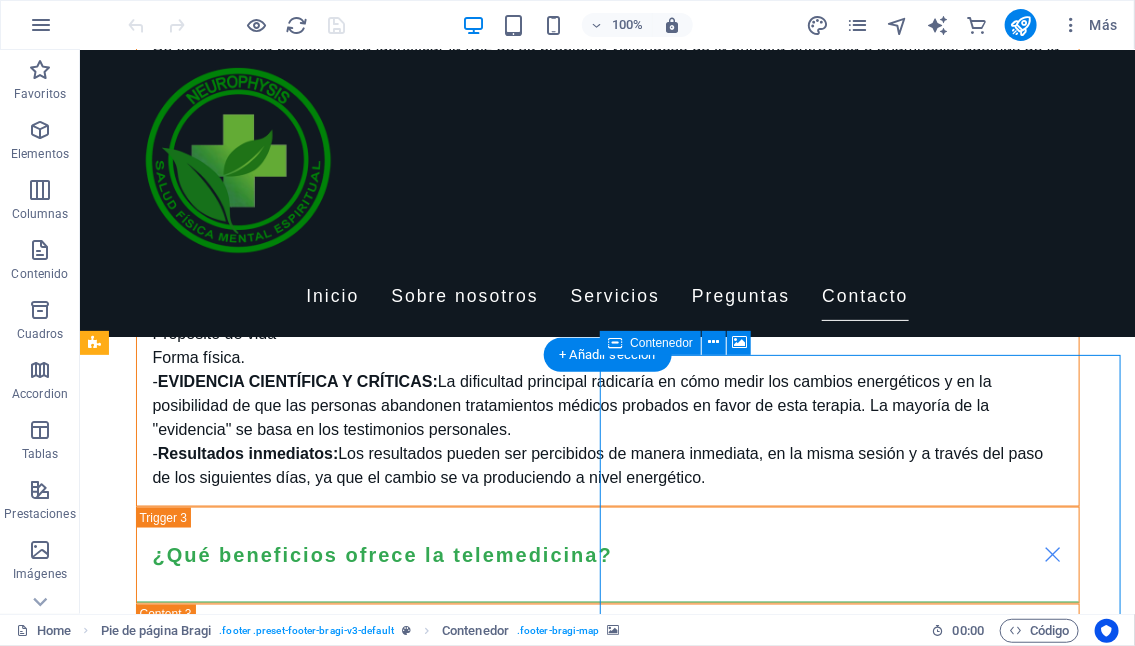 click on "Suelta el contenido aquí o  Añadir elementos  Pegar portapapeles" at bounding box center (606, 3472) 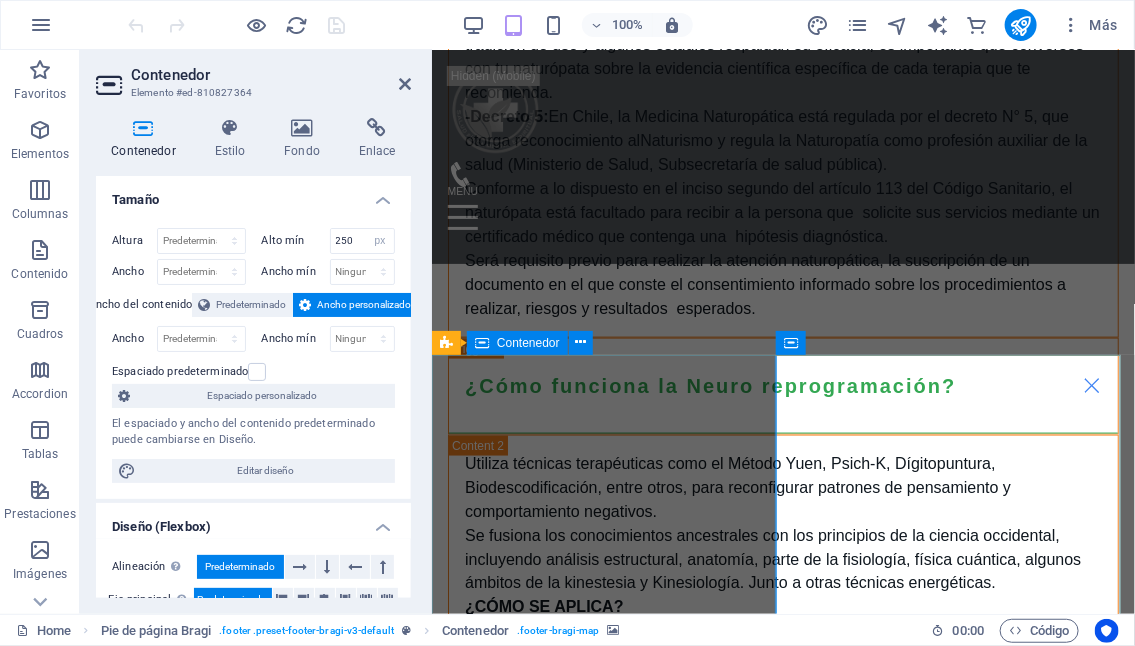 scroll, scrollTop: 6507, scrollLeft: 0, axis: vertical 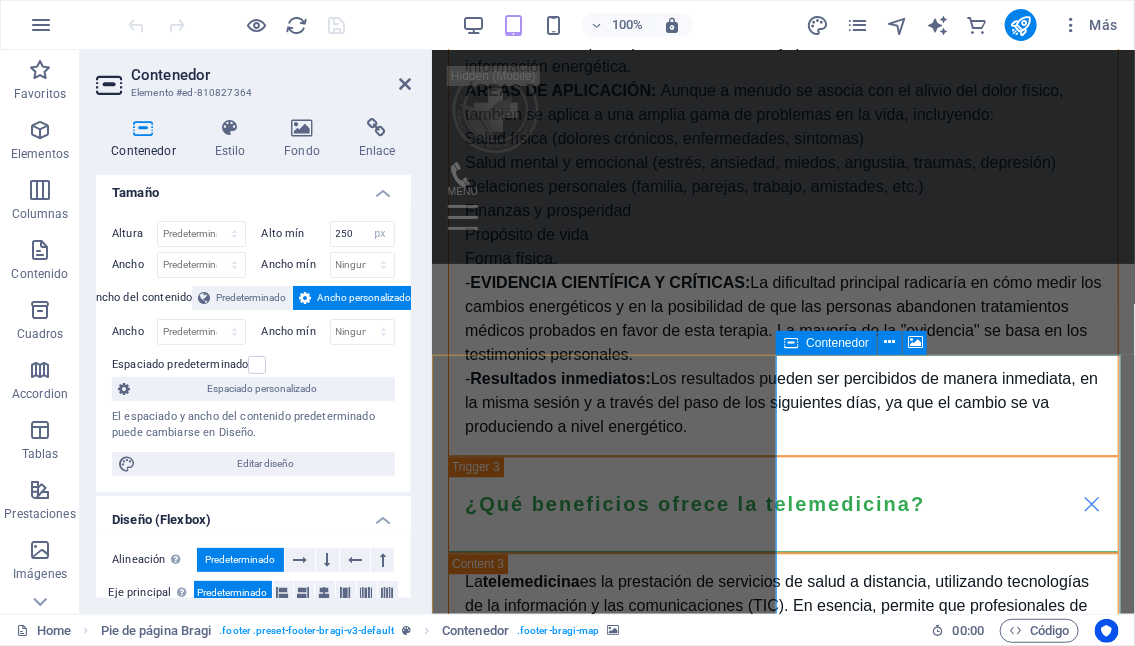 click on "Suelta el contenido aquí o  Añadir elementos  Pegar portapapeles" at bounding box center [782, 3591] 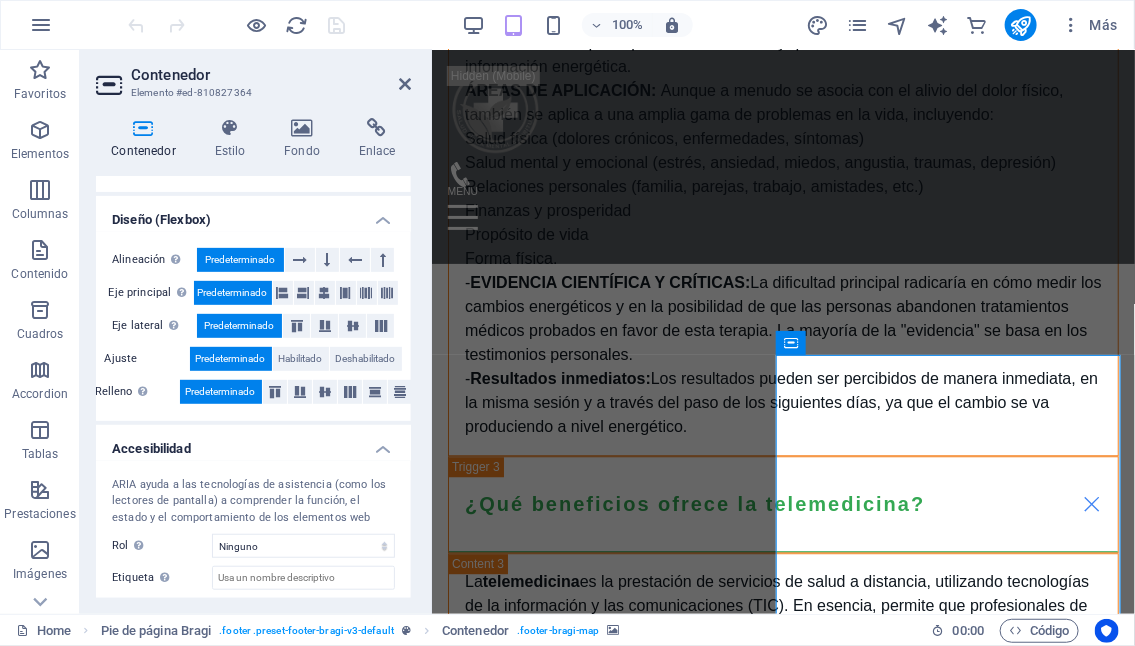 scroll, scrollTop: 0, scrollLeft: 0, axis: both 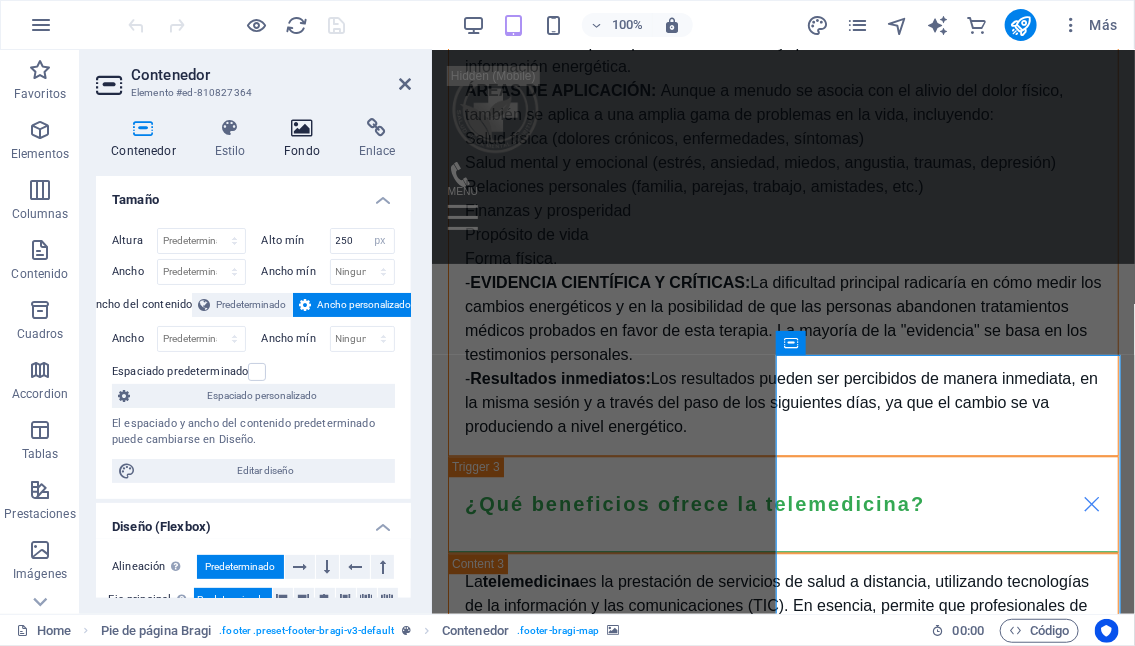 click on "Fondo" at bounding box center (306, 139) 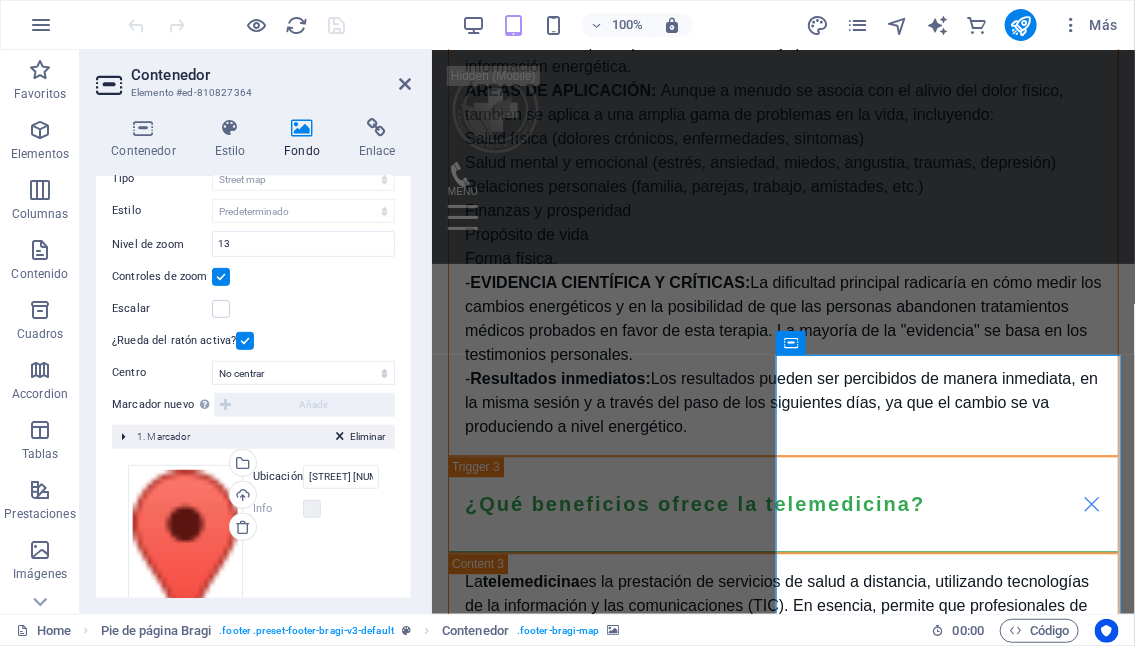 scroll, scrollTop: 398, scrollLeft: 0, axis: vertical 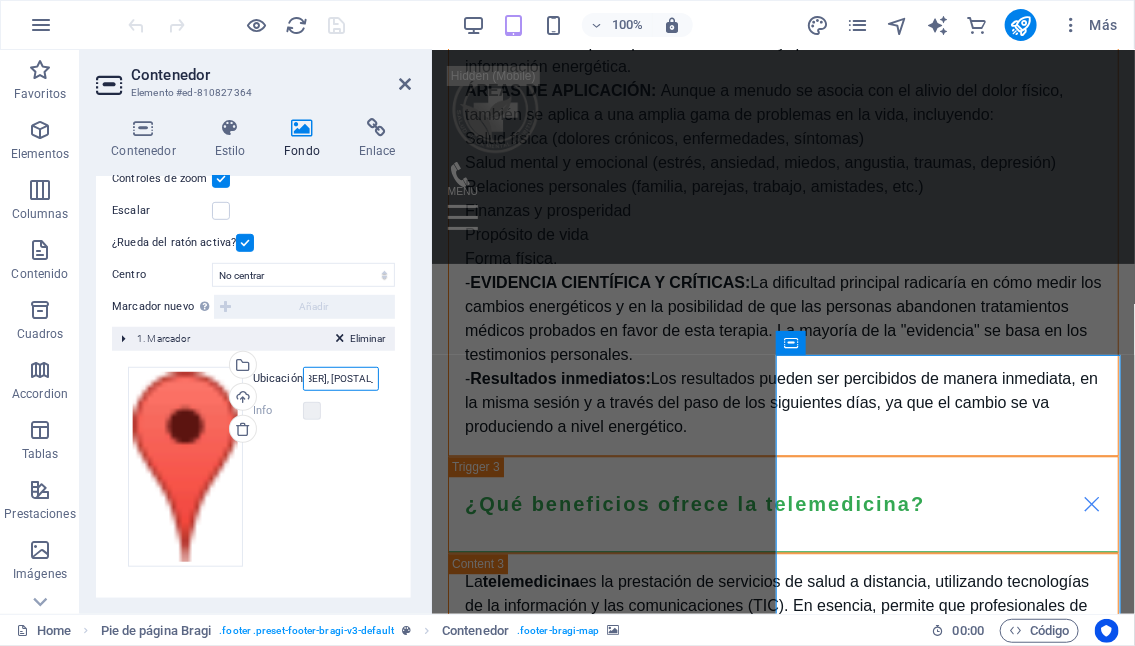 drag, startPoint x: 308, startPoint y: 375, endPoint x: 394, endPoint y: 373, distance: 86.023254 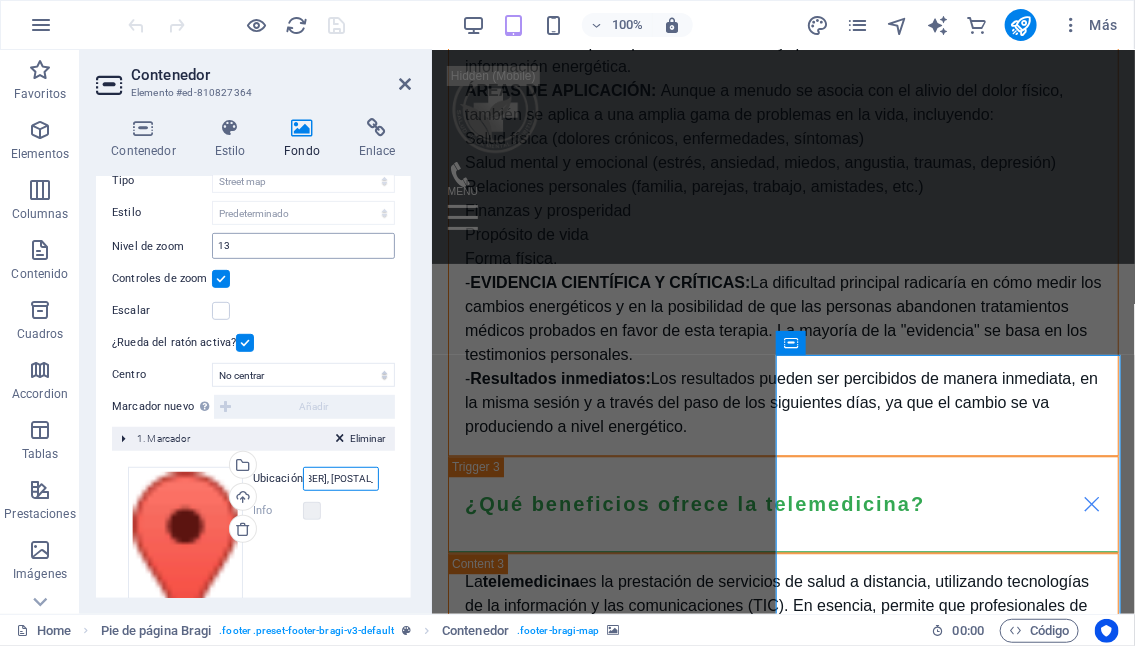 scroll, scrollTop: 198, scrollLeft: 0, axis: vertical 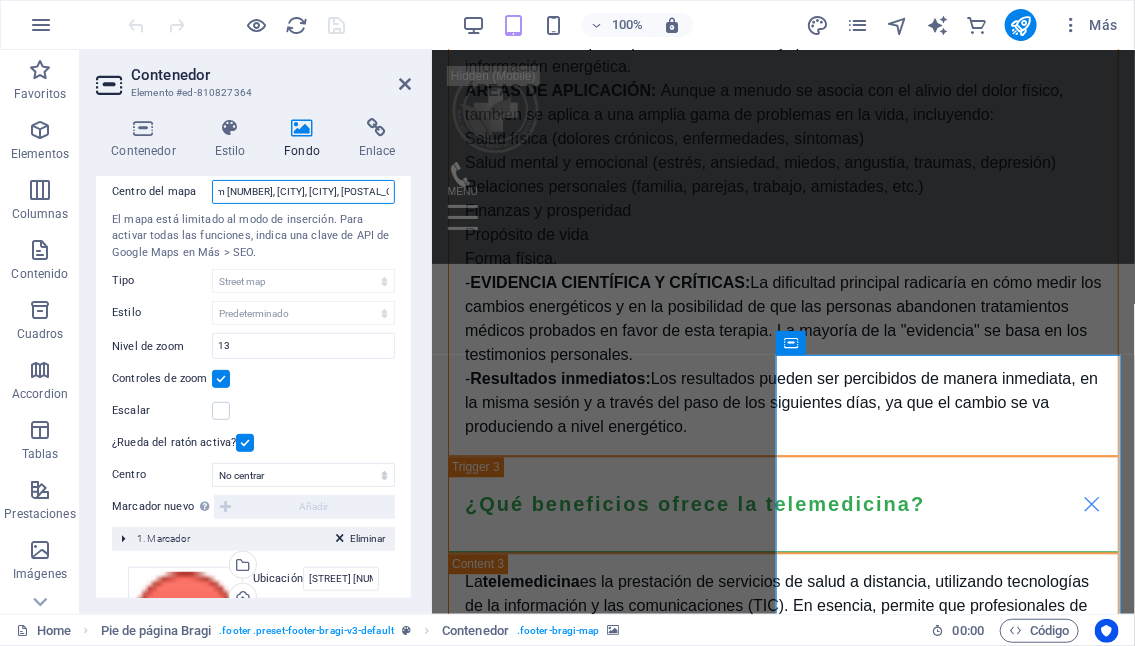 drag, startPoint x: 300, startPoint y: 188, endPoint x: 392, endPoint y: 186, distance: 92.021736 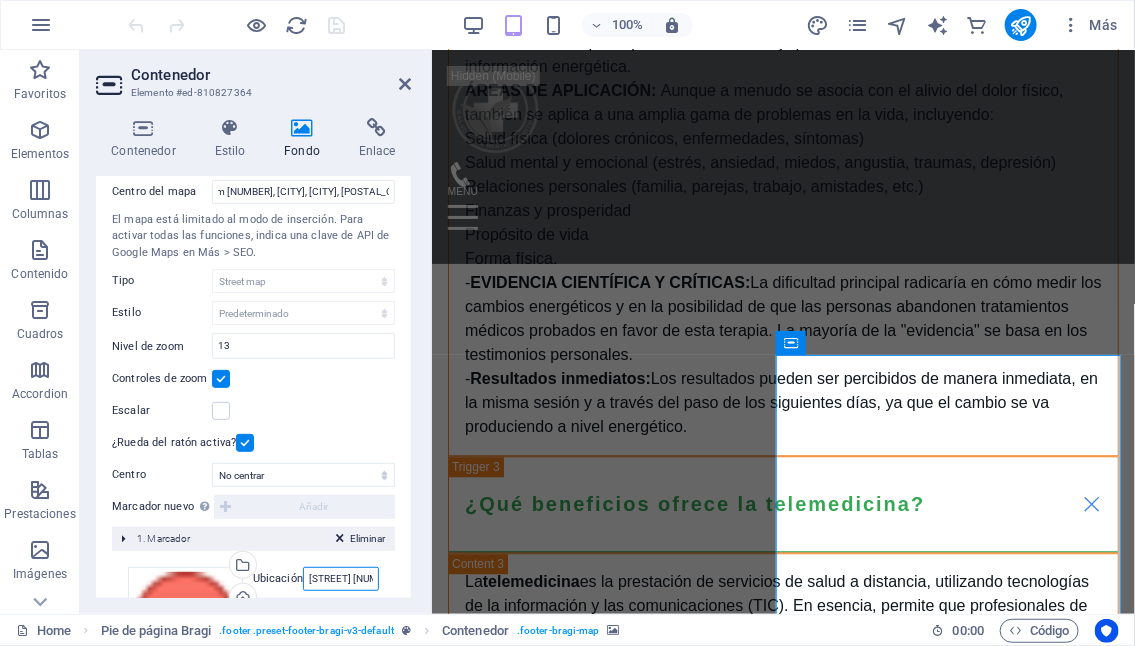 click on "[STREET] [NUMBER], [POSTAL_CODE] [CITY]" at bounding box center (341, 579) 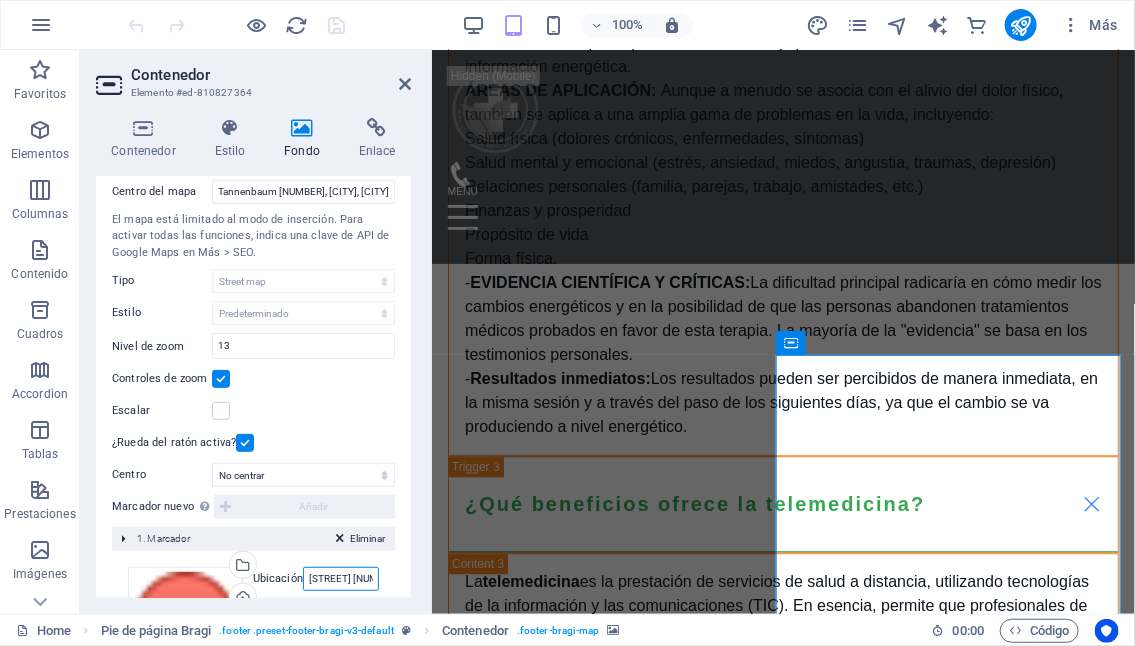scroll, scrollTop: 0, scrollLeft: 72, axis: horizontal 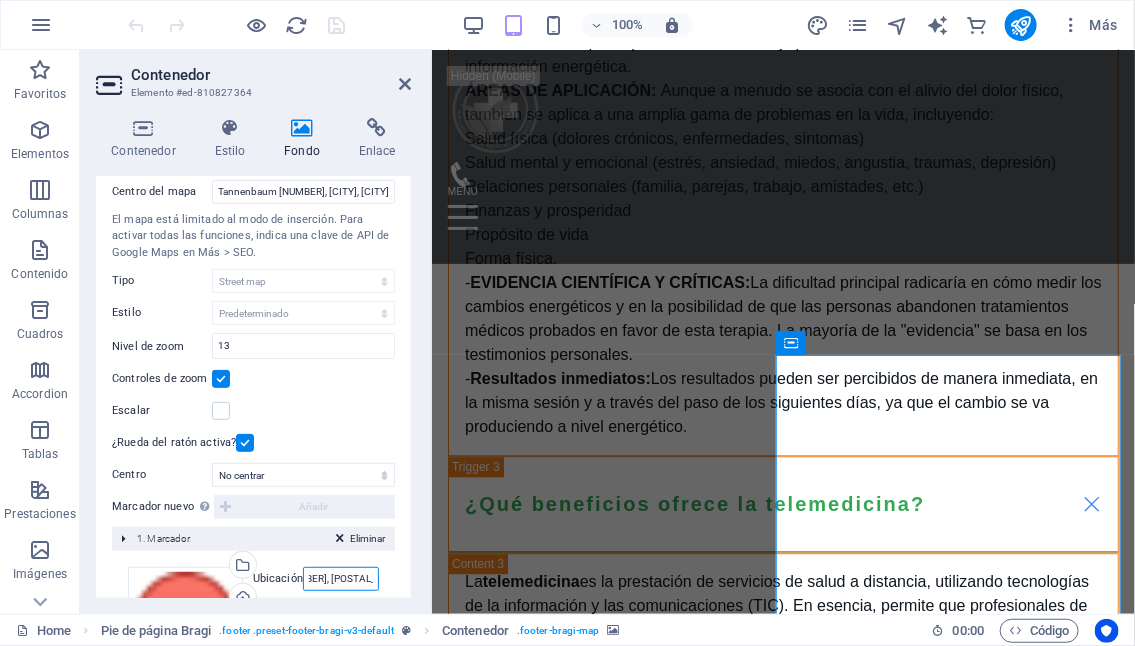 drag, startPoint x: 308, startPoint y: 574, endPoint x: 392, endPoint y: 574, distance: 84 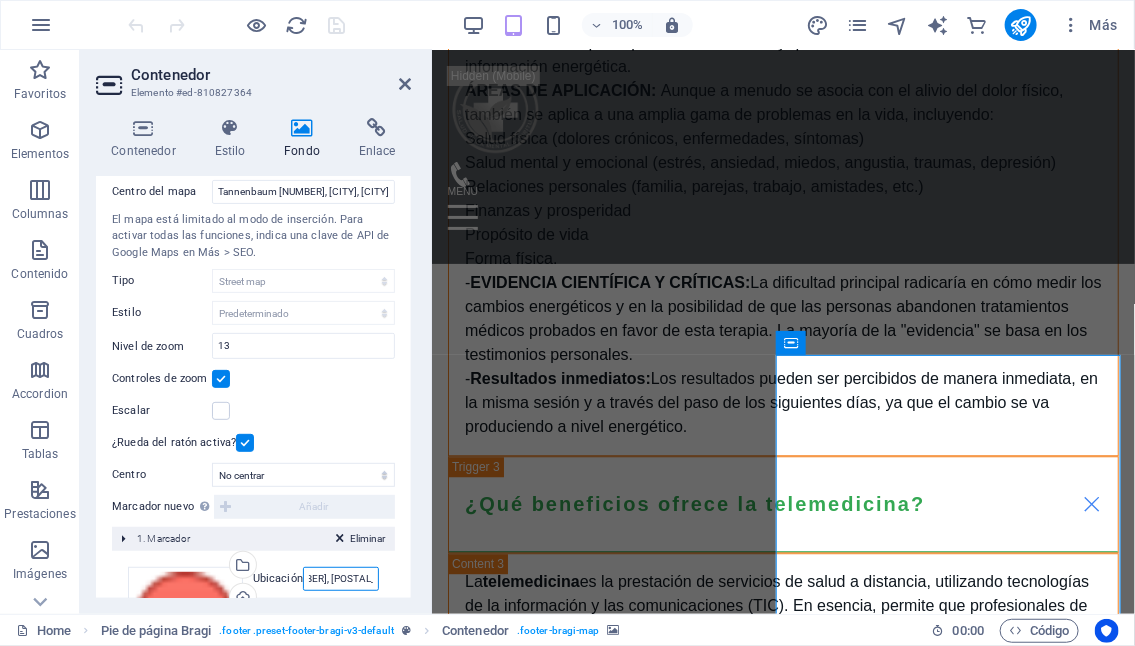 paste on "[CITY], [CITY]., [PHONE]" 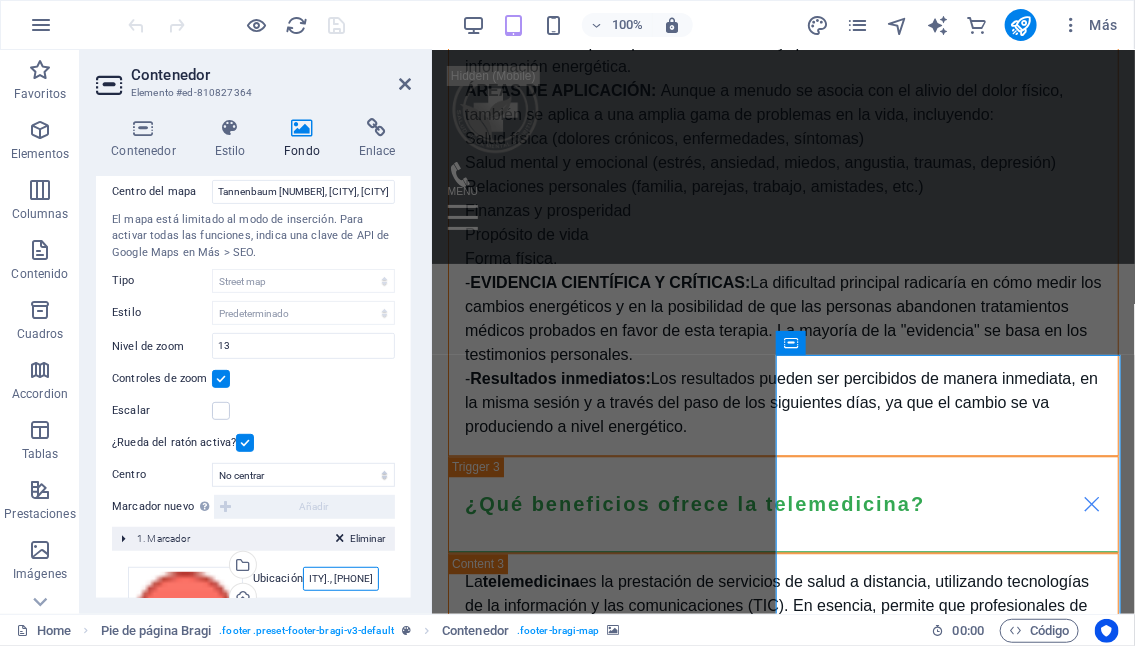 scroll, scrollTop: 0, scrollLeft: 78, axis: horizontal 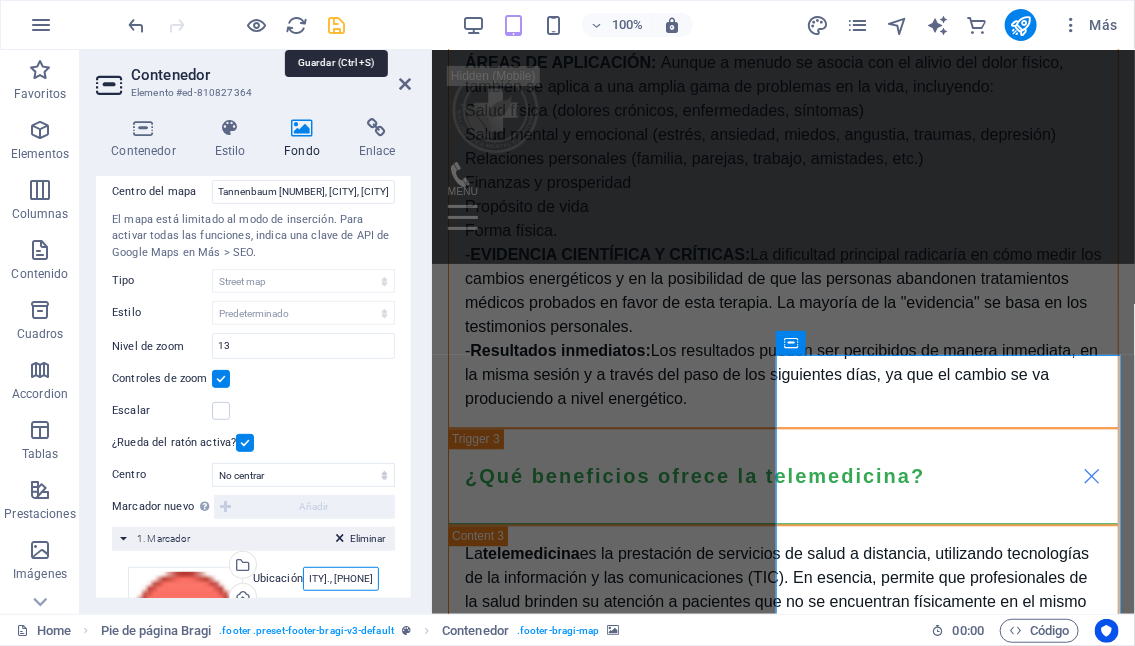 type on "[CITY], [CITY]., [PHONE]" 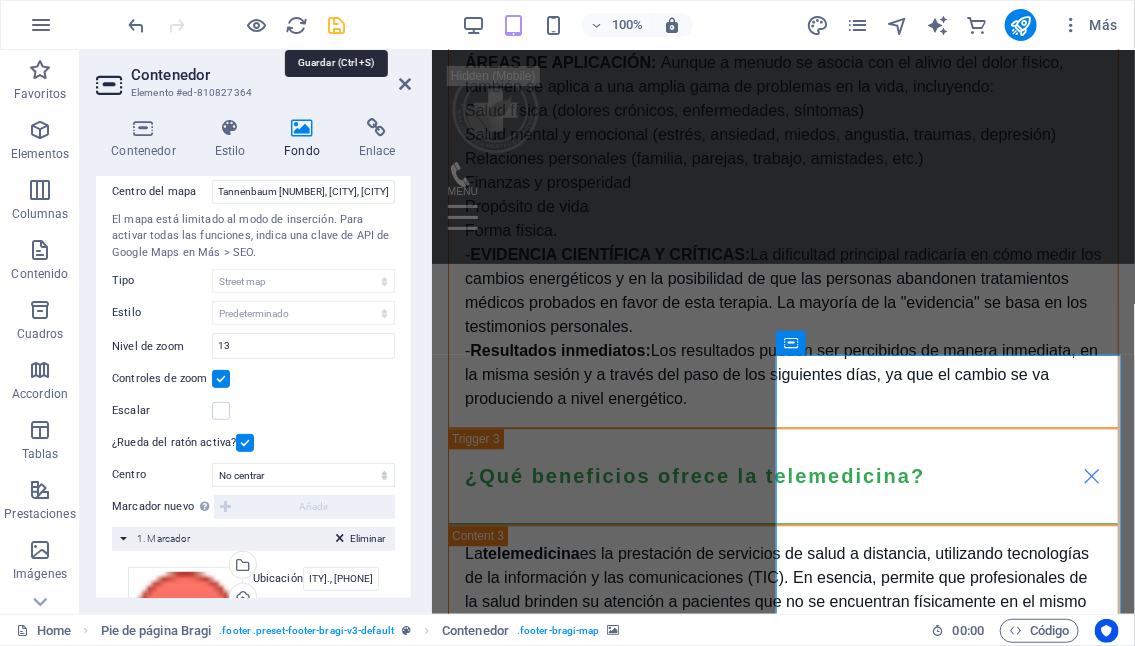 click at bounding box center (337, 25) 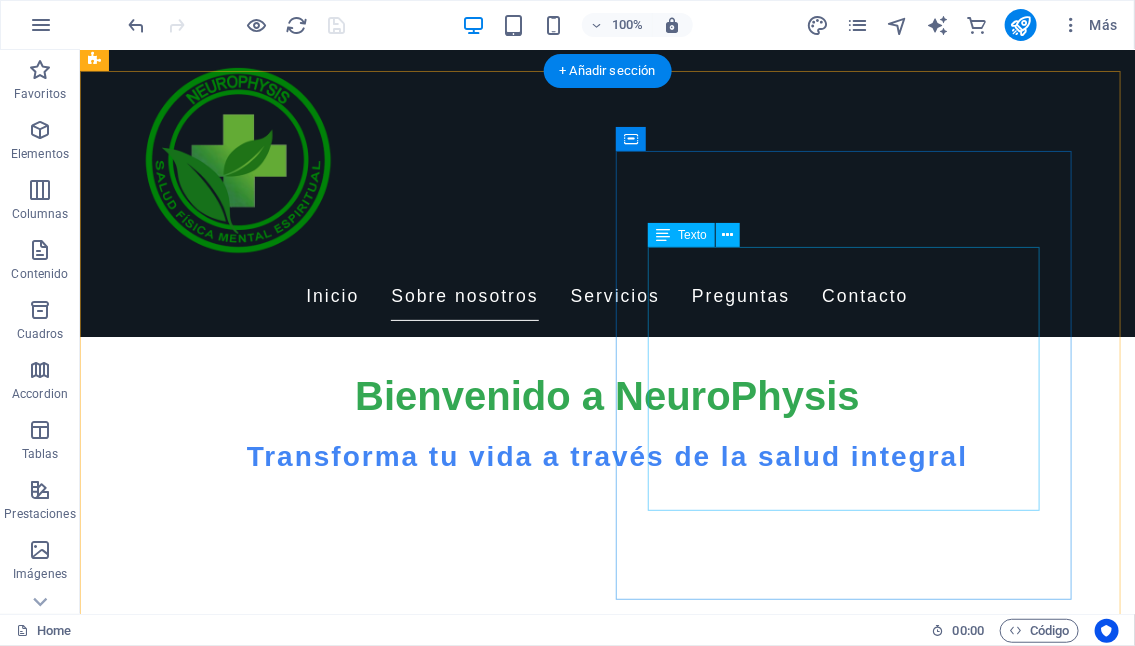 scroll, scrollTop: 474, scrollLeft: 0, axis: vertical 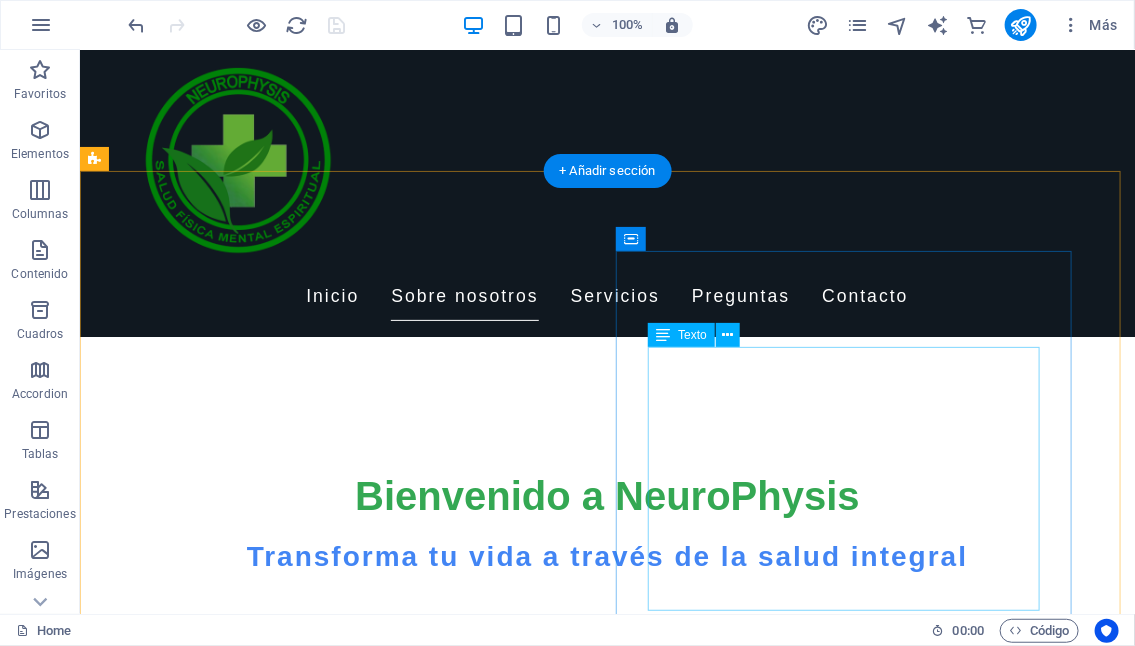 click on "En Neurophysis, nos especializamos en TELEMEDICINA, es decir, a través de un celular o computador nos conectamos con nuestros pacientes para promover la salud mental, física y espiritual. Para ello utilizamos métodos naturales y ciencias alternativas. A través de la Naturopatía, la Neuro reprogramación y otras técnicas, ayudamos a las personas a encontrar un equilibrio real y duradero en sus vidas. Nuestro compromiso es cuidar de cada individuo de manera integral, respetando su camino hacia el bienestar." at bounding box center (567, 1586) 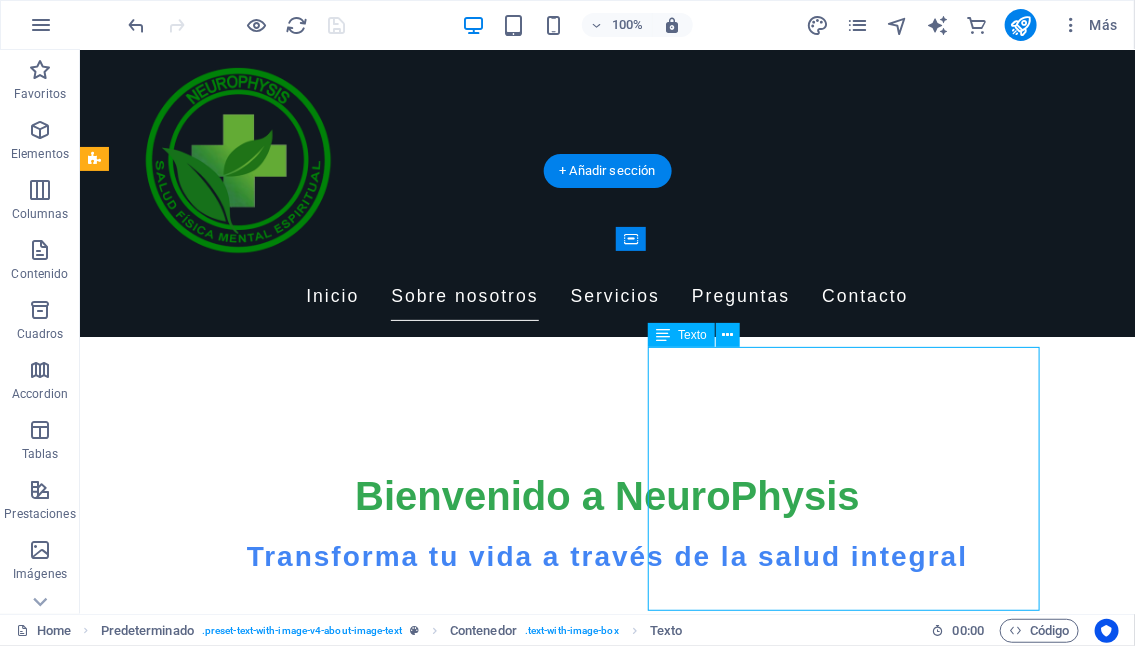 click on "En Neurophysis, nos especializamos en TELEMEDICINA, es decir, a través de un celular o computador nos conectamos con nuestros pacientes para promover la salud mental, física y espiritual. Para ello utilizamos métodos naturales y ciencias alternativas. A través de la Naturopatía, la Neuro reprogramación y otras técnicas, ayudamos a las personas a encontrar un equilibrio real y duradero en sus vidas. Nuestro compromiso es cuidar de cada individuo de manera integral, respetando su camino hacia el bienestar." at bounding box center [567, 1586] 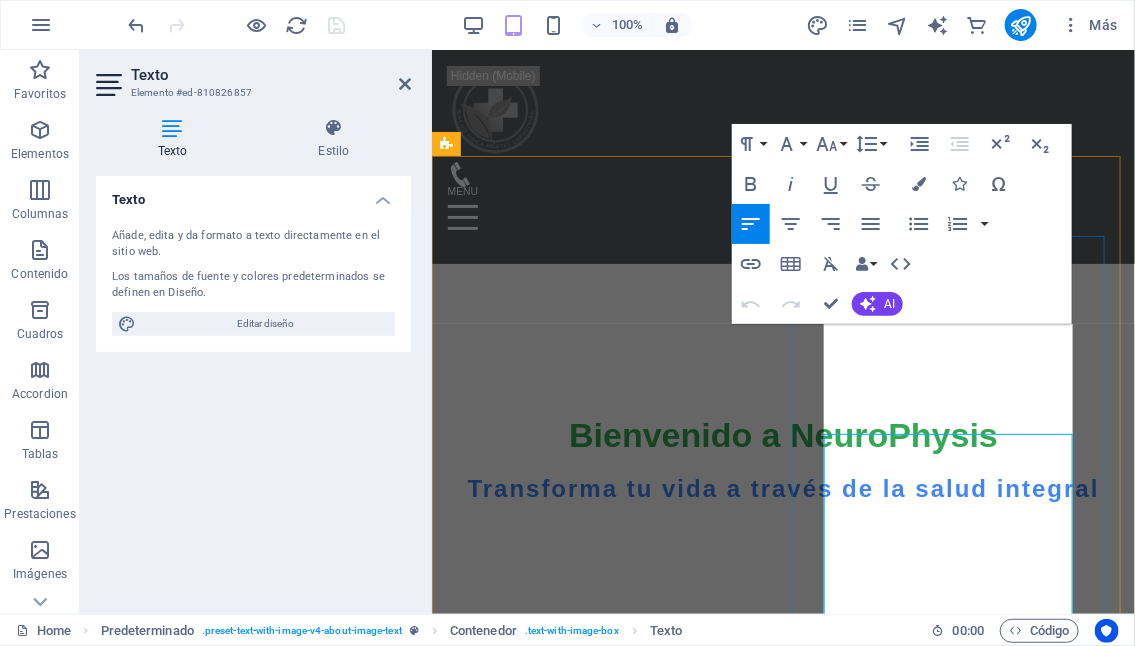 scroll, scrollTop: 365, scrollLeft: 0, axis: vertical 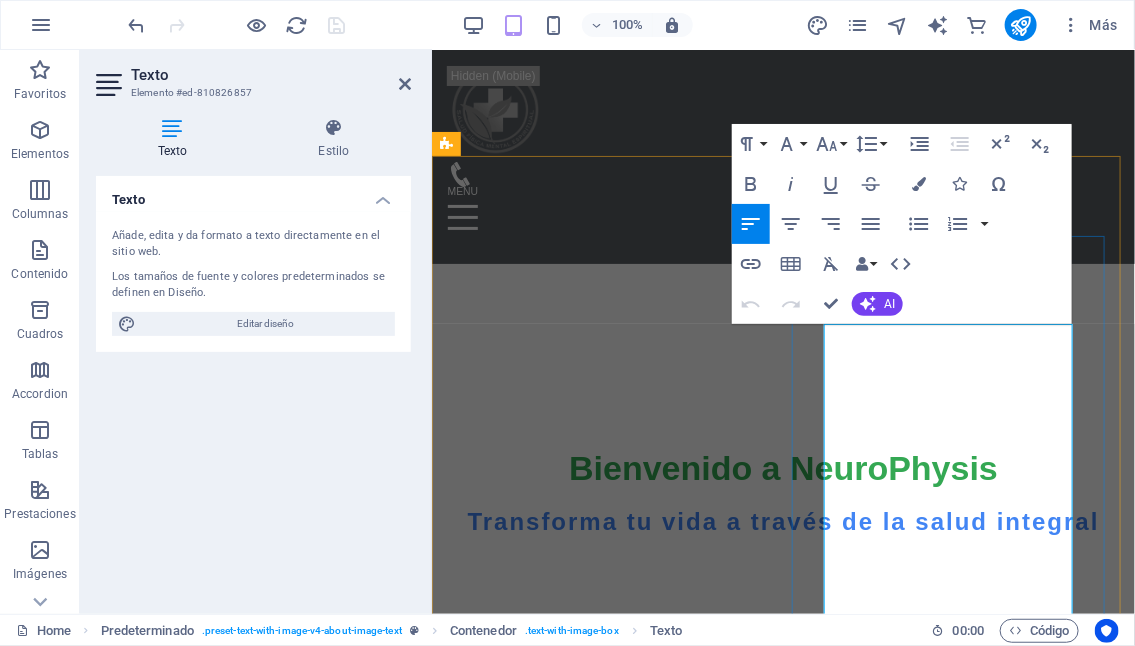 click on "En Neurophysis, nos especializamos en TELEMEDICINA, es decir, a través de un celular o computador nos conectamos con nuestros pacientes para promover la salud mental, física y espiritual. Para ello utilizamos métodos naturales y ciencias alternativas. A través de la Naturopatía, la Neuro reprogramación y otras técnicas, ayudamos a las personas a encontrar un equilibrio real y duradero en sus vidas. Nuestro compromiso es cuidar de cada individuo de manera integral, respetando su camino hacia el bienestar." at bounding box center (782, 1725) 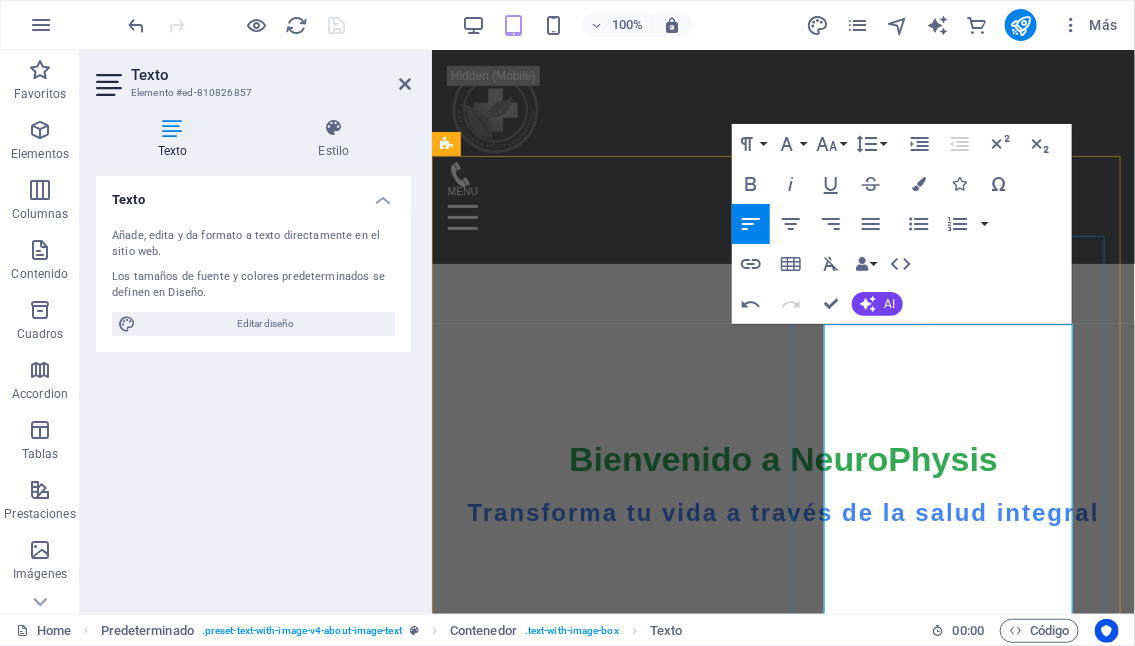 drag, startPoint x: 981, startPoint y: 402, endPoint x: 1003, endPoint y: 377, distance: 33.30165 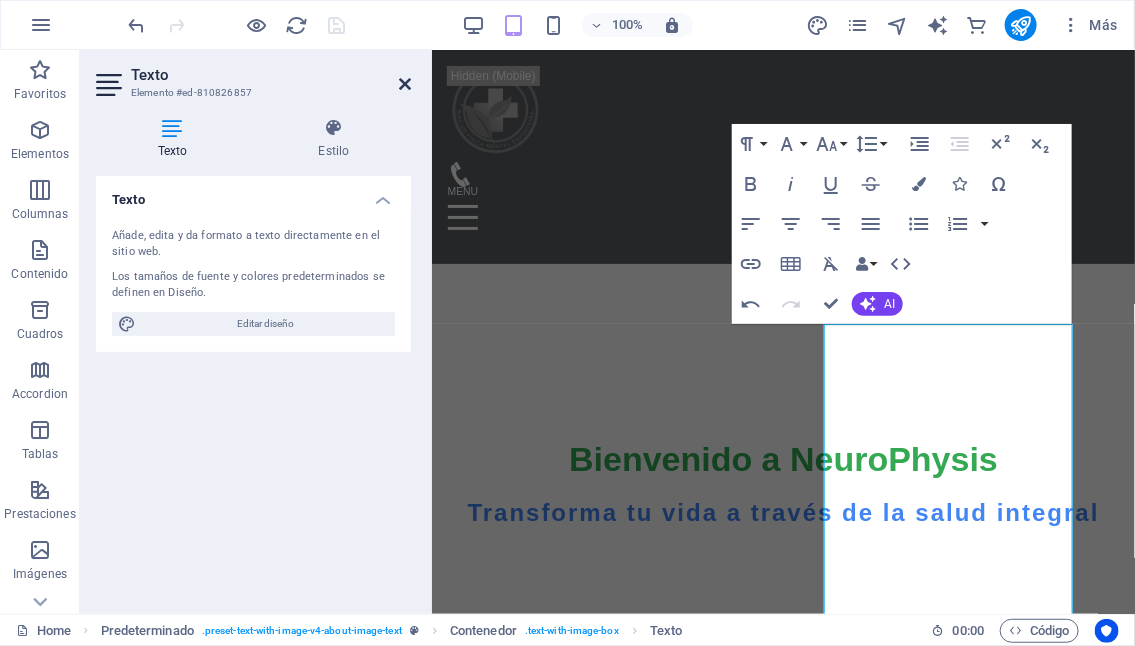 click at bounding box center (405, 84) 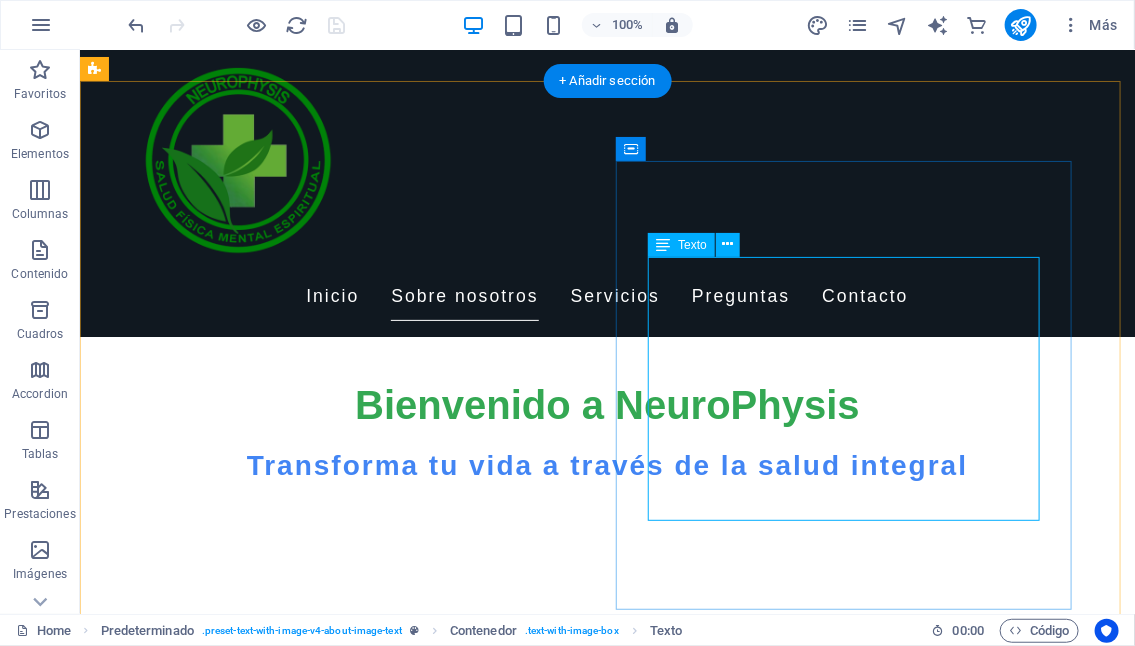 scroll, scrollTop: 465, scrollLeft: 0, axis: vertical 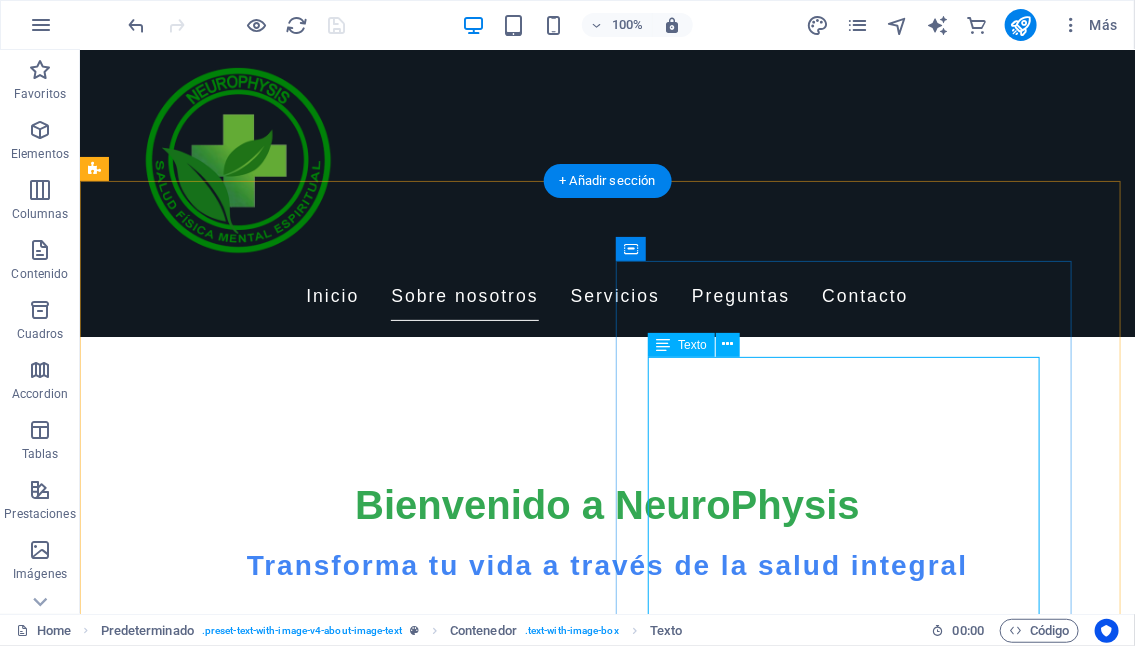 click on "En Neurophysis, nos especializamos en TELEMEDICINA, es decir, a través de un celular o computador nos conectamos con nuestros pacientes para promover la salud mental, física y espiritual. Para ello utilizamos métodos naturales y ciencias alternativas. A través de la Naturopatía, la Neuro reprogramación y otras técnicas, ayudamos a las personas a encontrar un equilibrio real y duradero en sus vidas. Nuestro compromiso es cuidar de cada individuo de manera integral, respetando su camino hacia el bienestar." at bounding box center [567, 1595] 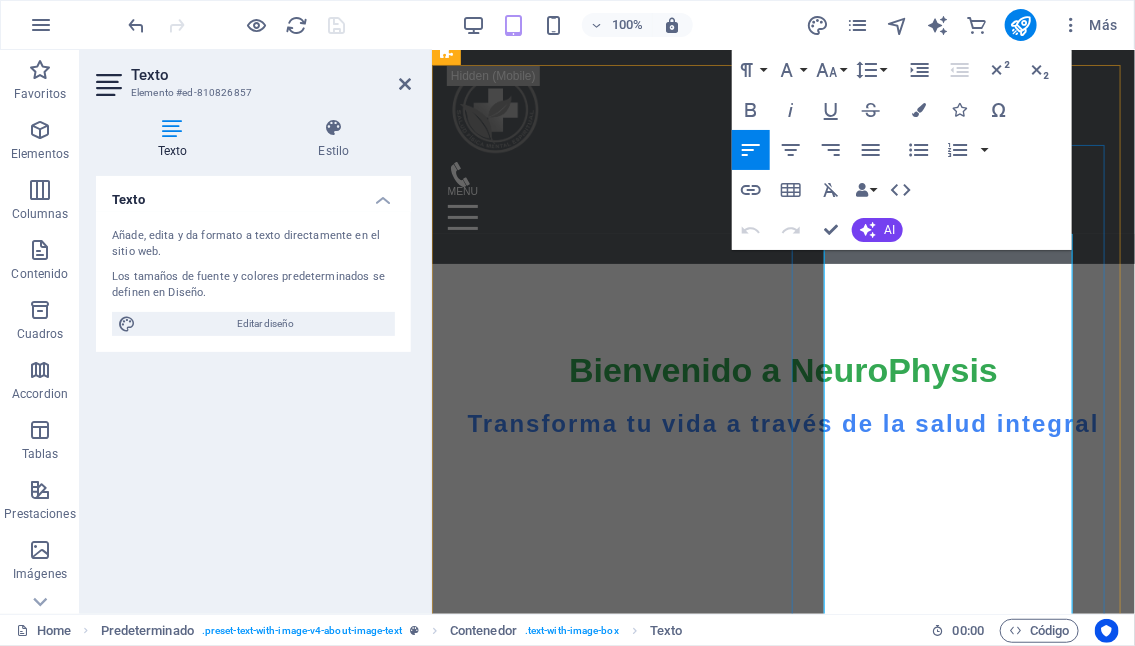 scroll, scrollTop: 555, scrollLeft: 0, axis: vertical 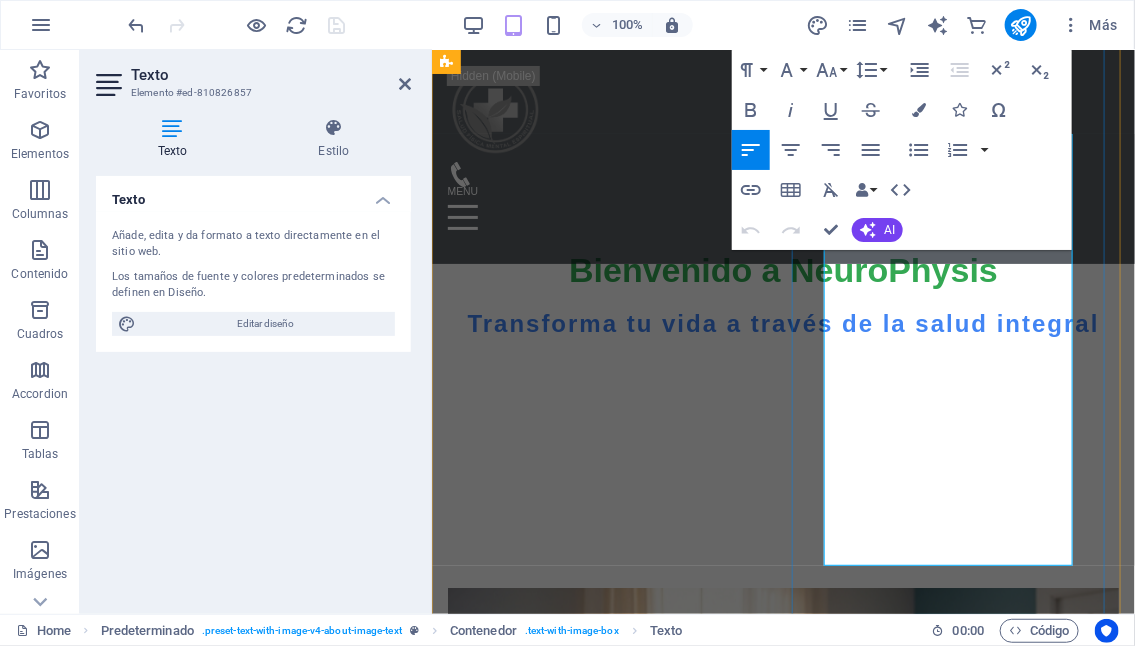 click on "En Neurophysis, nos especializamos en TELEMEDICINA, es decir, a través de un celular o computador nos conectamos con nuestros pacientes para promover la salud mental, física y espiritual. Para ello utilizamos métodos naturales y ciencias alternativas. A través de la Naturopatía, la Neuro reprogramación y otras técnicas, ayudamos a las personas a encontrar un equilibrio real y duradero en sus vidas. Nuestro compromiso es cuidar de cada individuo de manera integral, respetando su camino hacia el bienestar." at bounding box center [782, 1527] 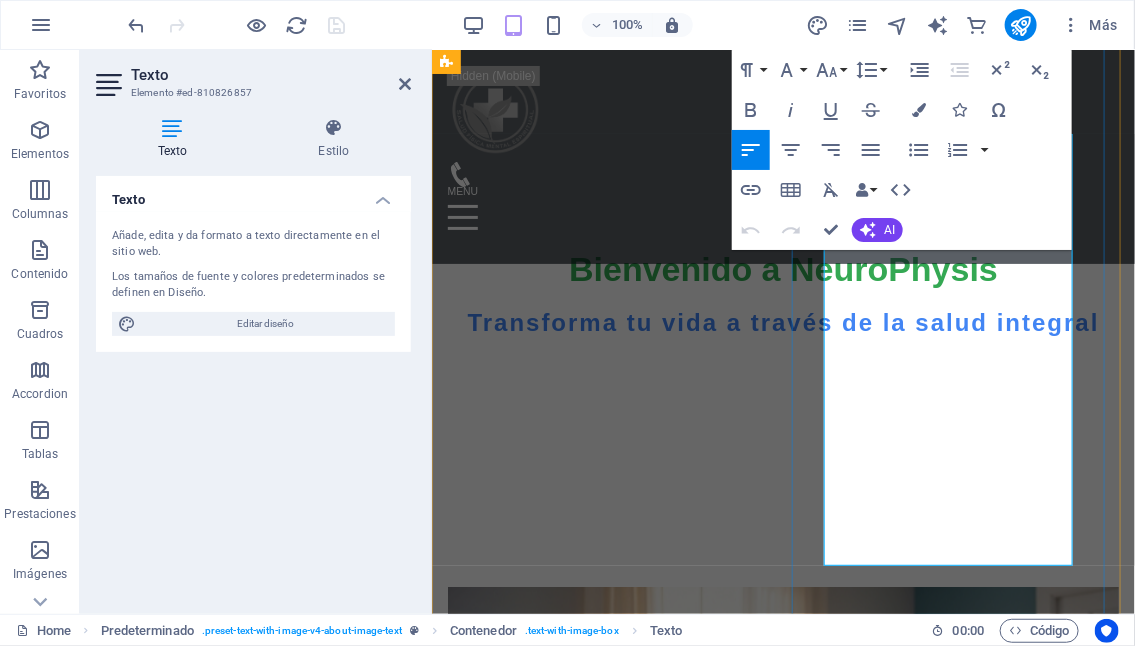 type 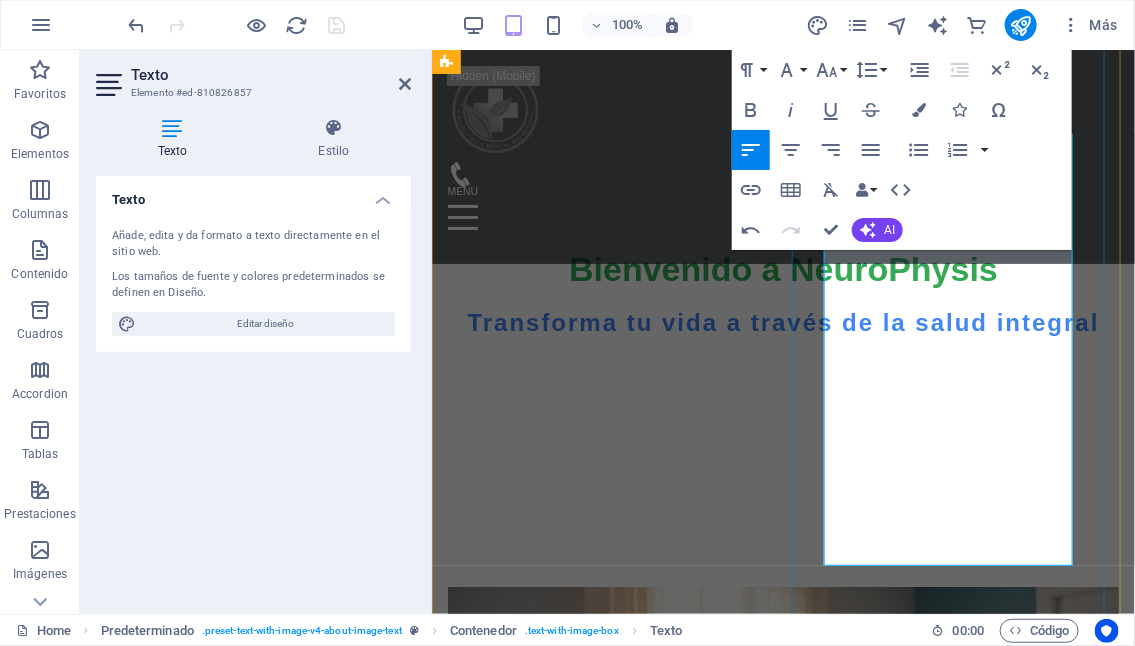 click on "En Neurophysis, nos especializamos en TELEMEDICINA, es decir, a través de un celular o computador nos conectamos con nuestros pacientes para promover la salud mental, física y espiritual. Para ello utilizamos métodos naturales y ciencias alternativas. Utilizando la Naturopatía, la Neuro reprogramación y otras técnicas, ayudamos a las personas a encontrar un equilibrio real y duradero en sus vidas. Nuestro compromiso es cuidar de cada individuo de manera integral, respetando su camino hacia el bienestar." at bounding box center (782, 1526) 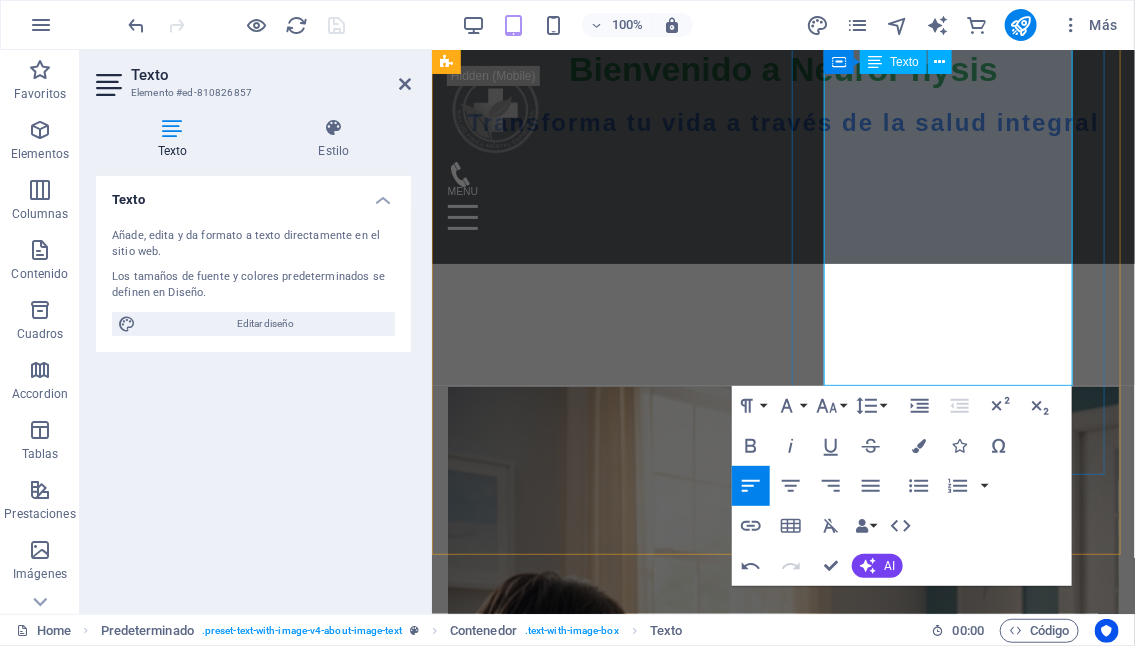scroll, scrollTop: 855, scrollLeft: 0, axis: vertical 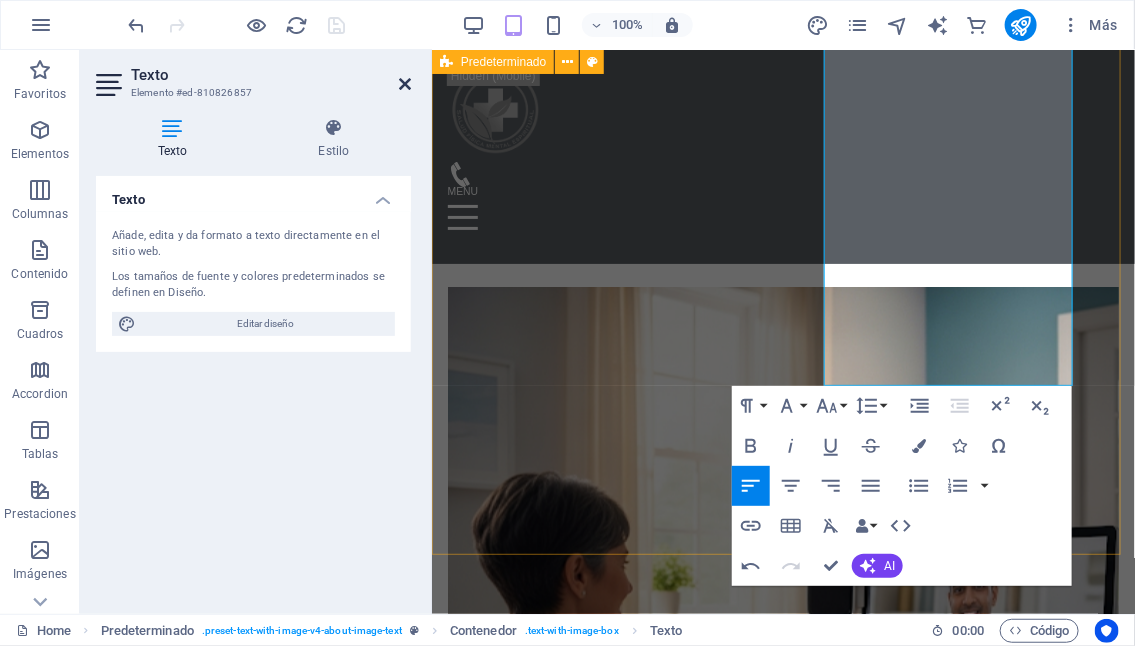 click at bounding box center [405, 84] 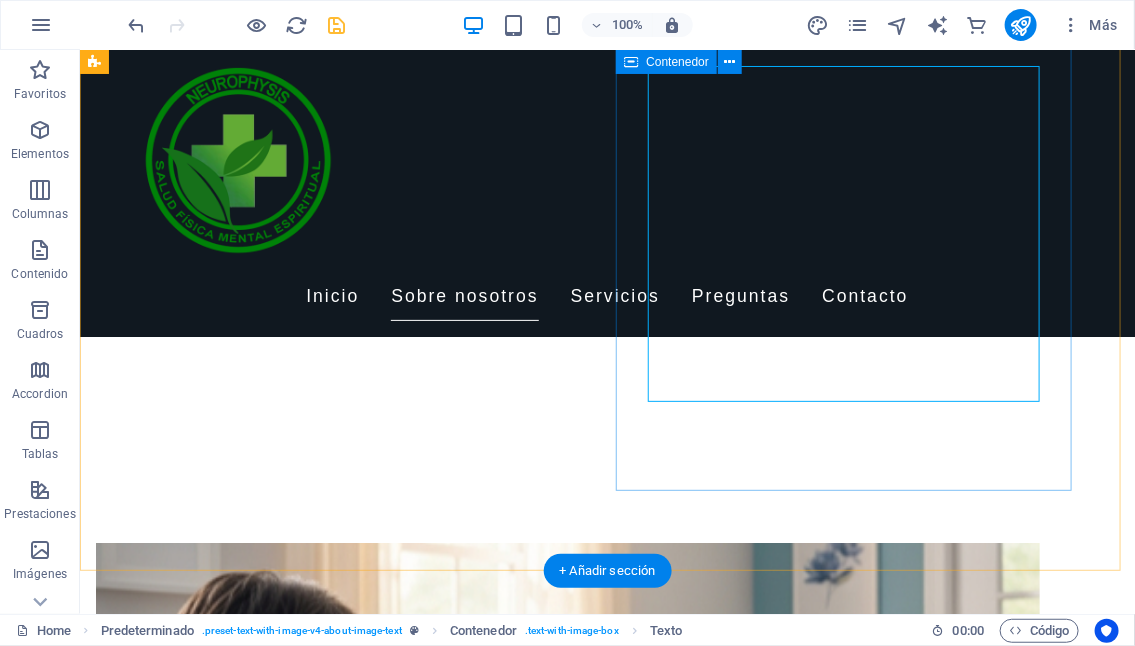 scroll, scrollTop: 555, scrollLeft: 0, axis: vertical 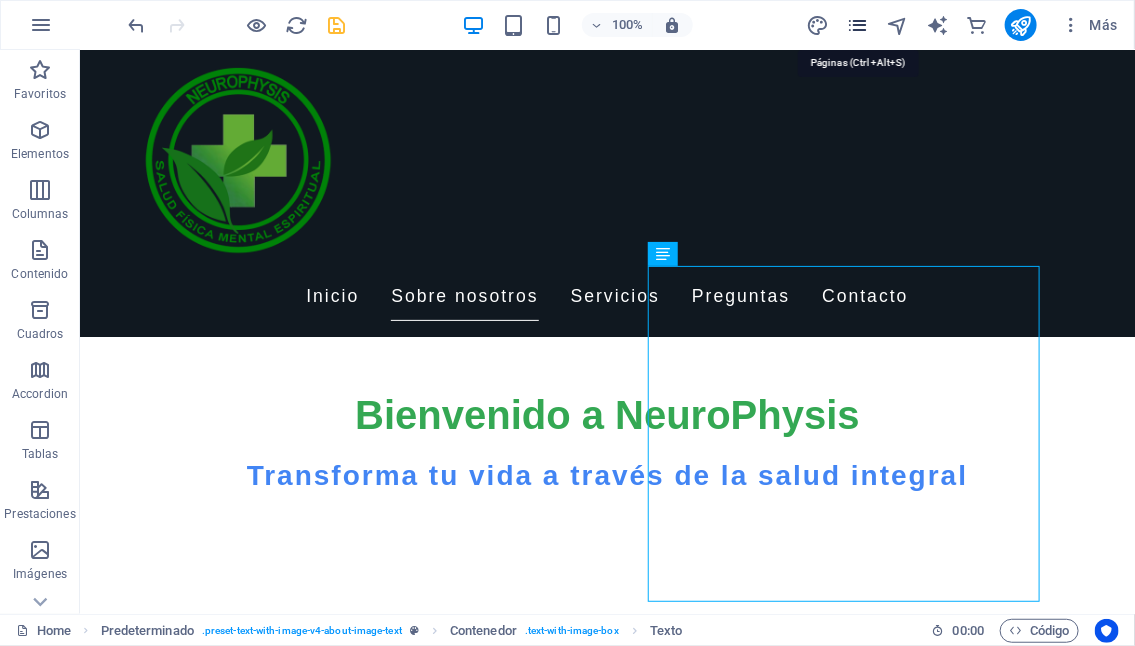 click at bounding box center (857, 25) 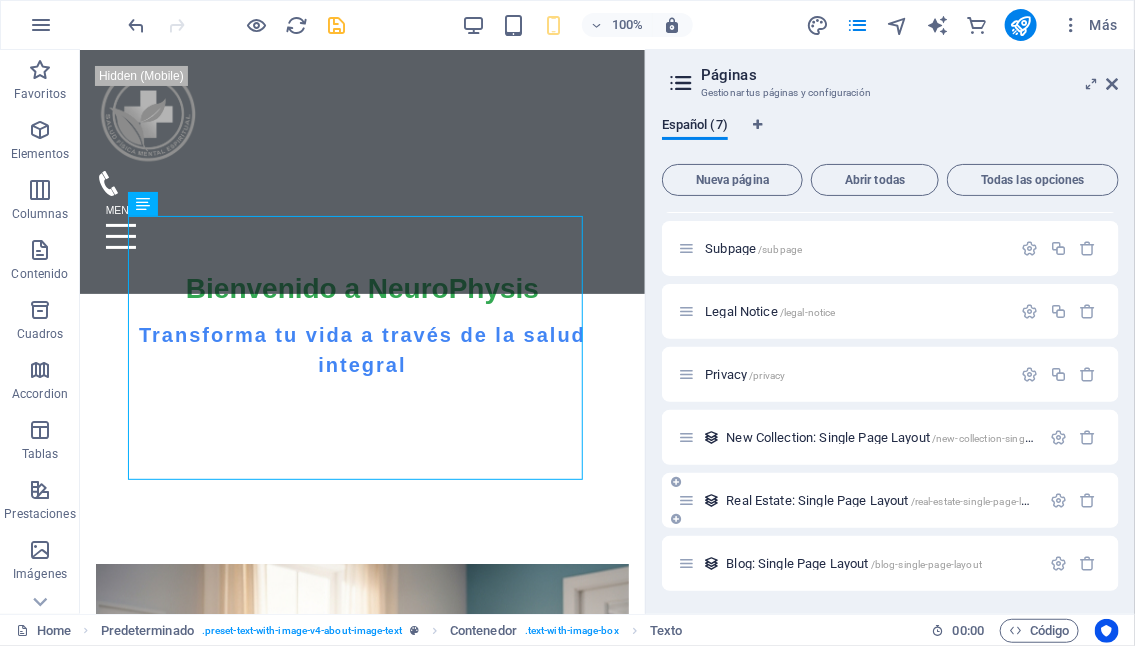 scroll, scrollTop: 0, scrollLeft: 0, axis: both 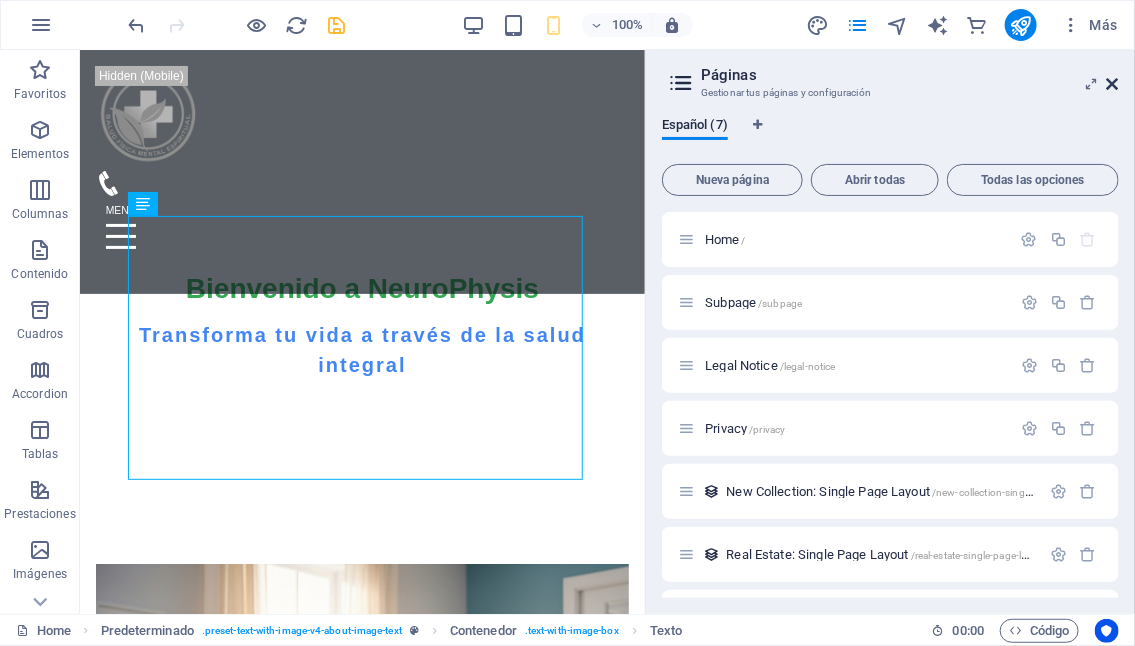 click at bounding box center (1113, 84) 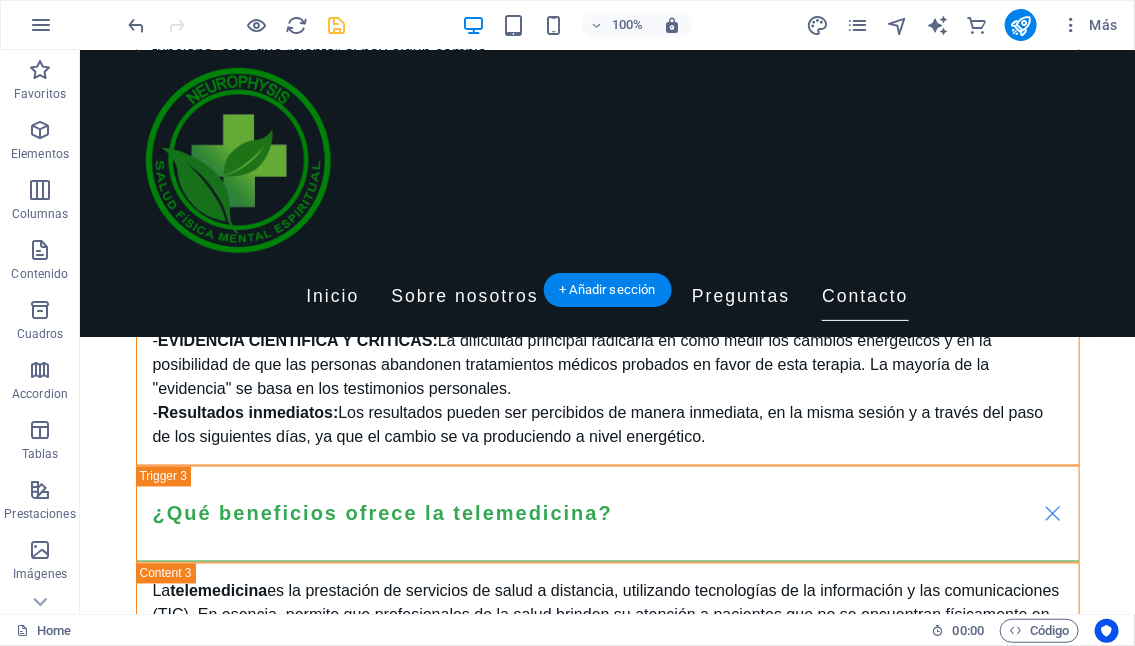 scroll, scrollTop: 6011, scrollLeft: 0, axis: vertical 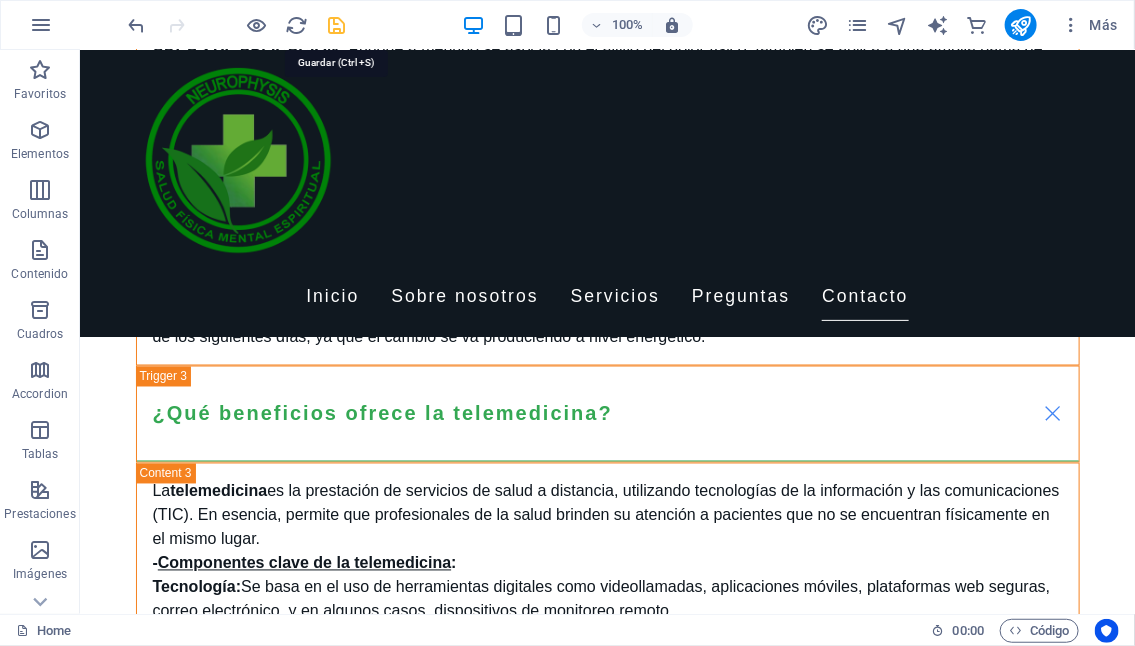 click at bounding box center [337, 25] 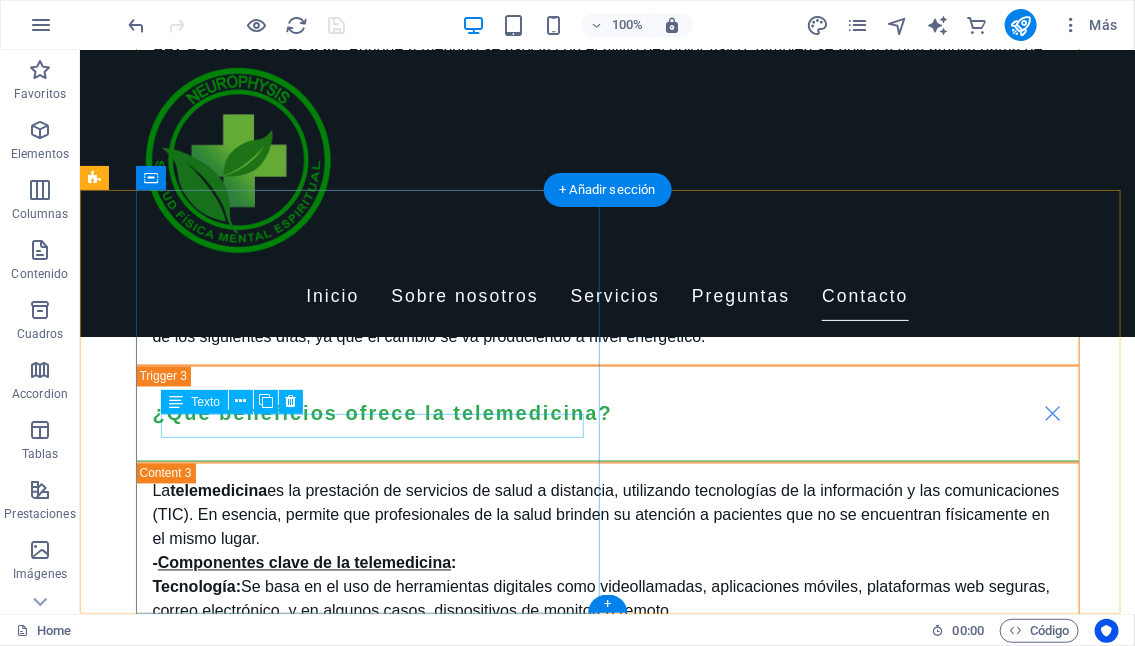scroll, scrollTop: 5811, scrollLeft: 0, axis: vertical 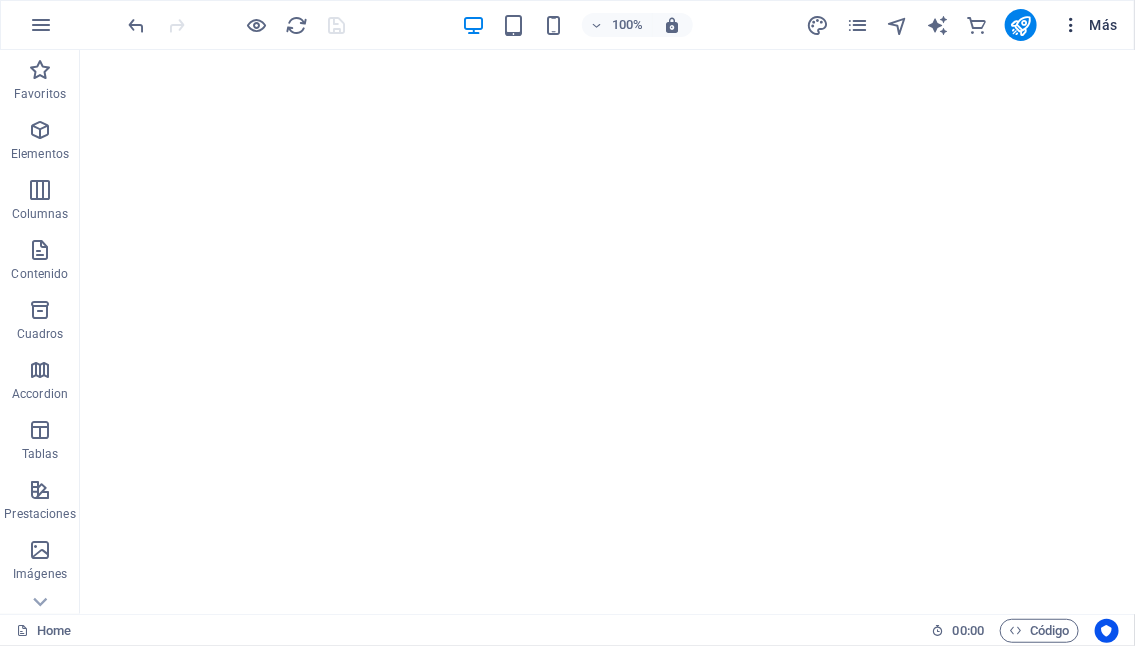 click at bounding box center [1071, 25] 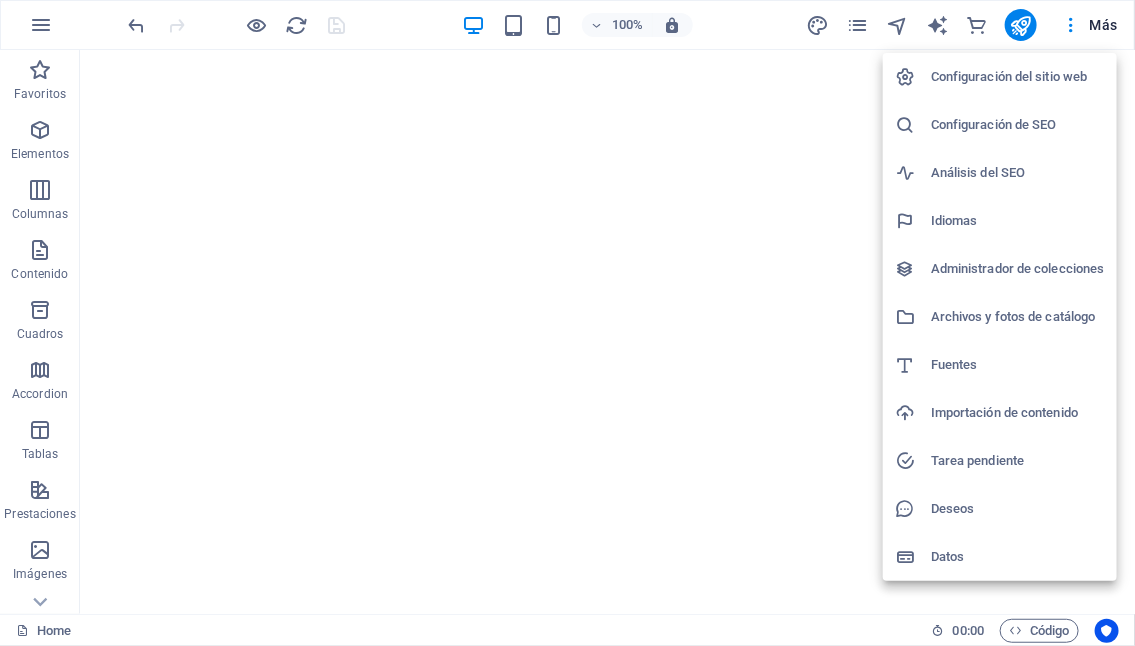 click on "Configuración del sitio web" at bounding box center (1018, 77) 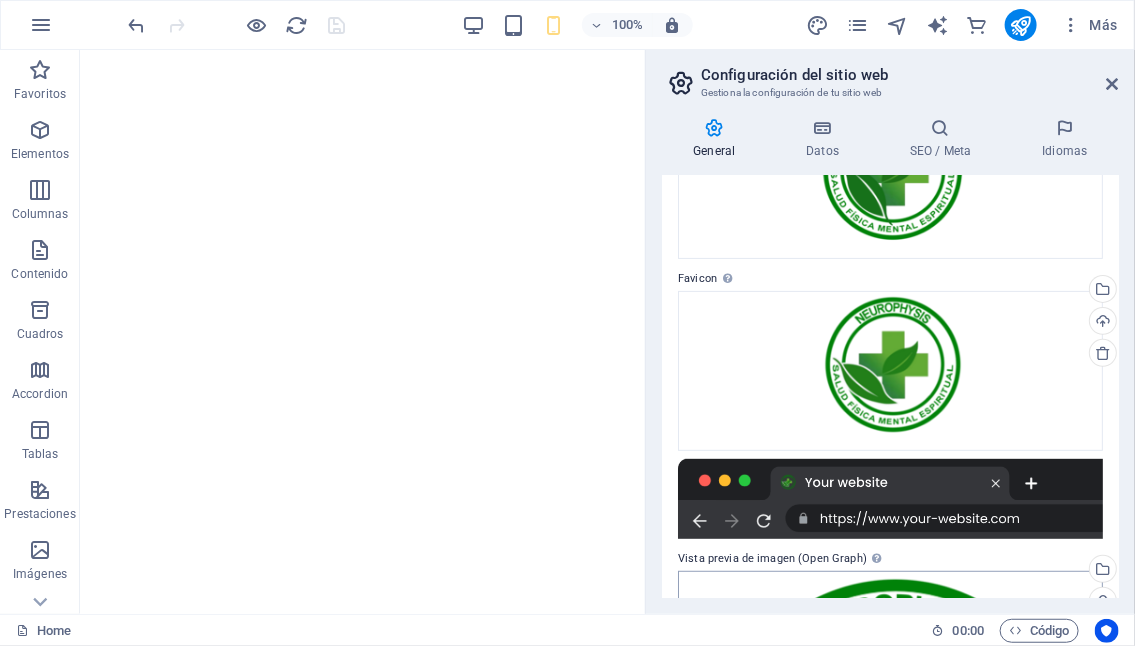scroll, scrollTop: 0, scrollLeft: 0, axis: both 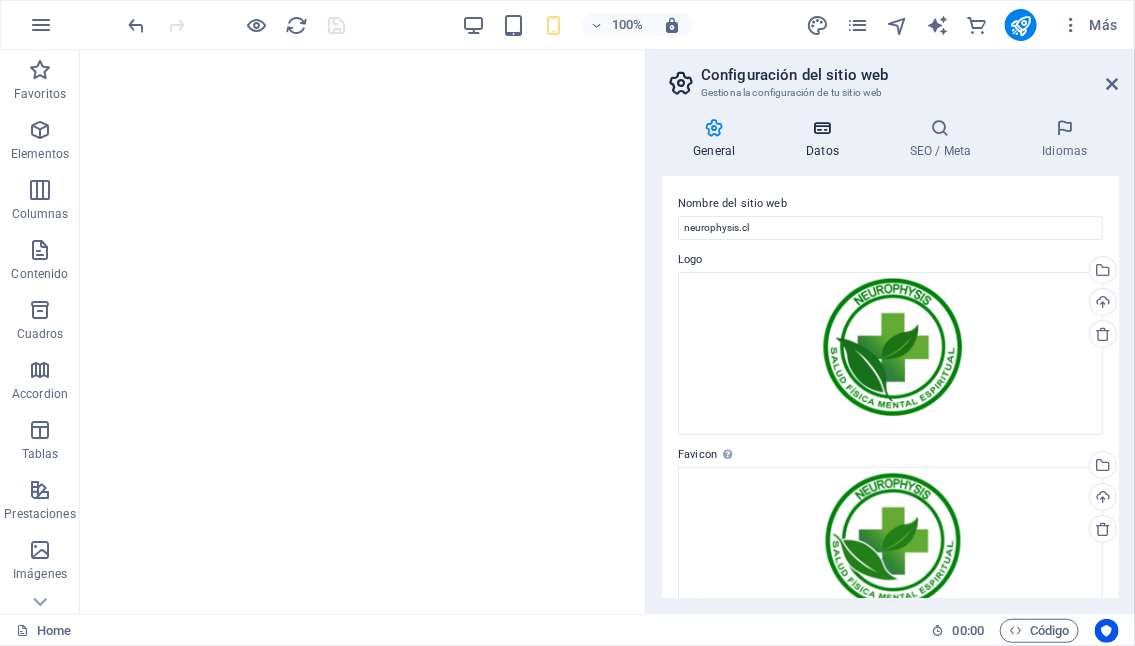 click on "Datos" at bounding box center [827, 139] 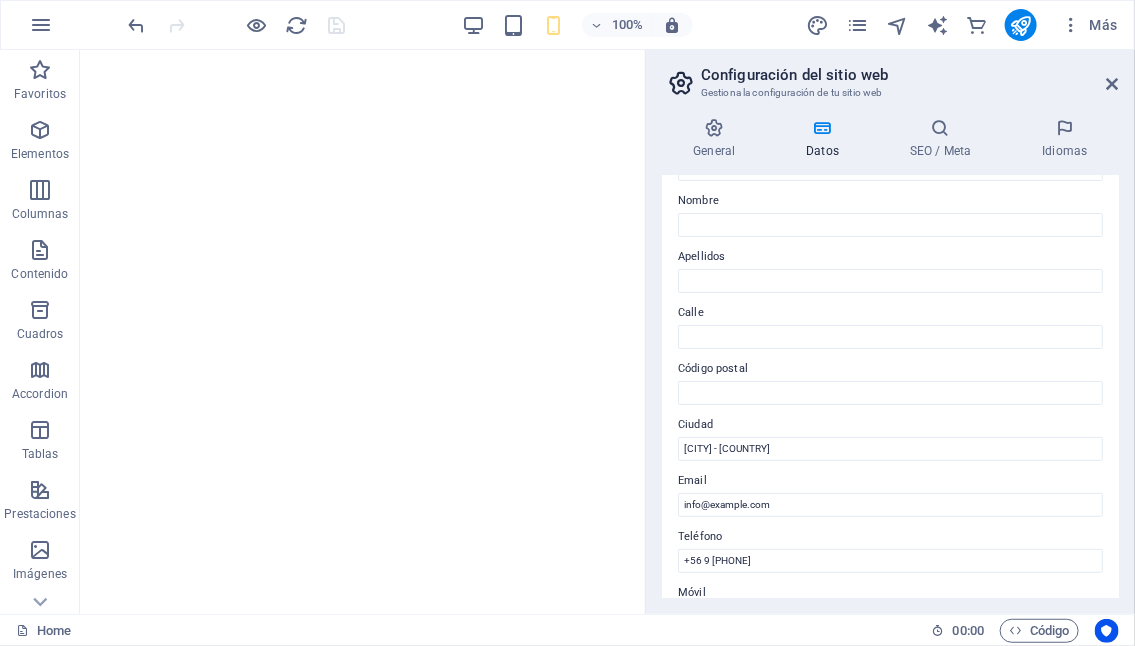 scroll, scrollTop: 0, scrollLeft: 0, axis: both 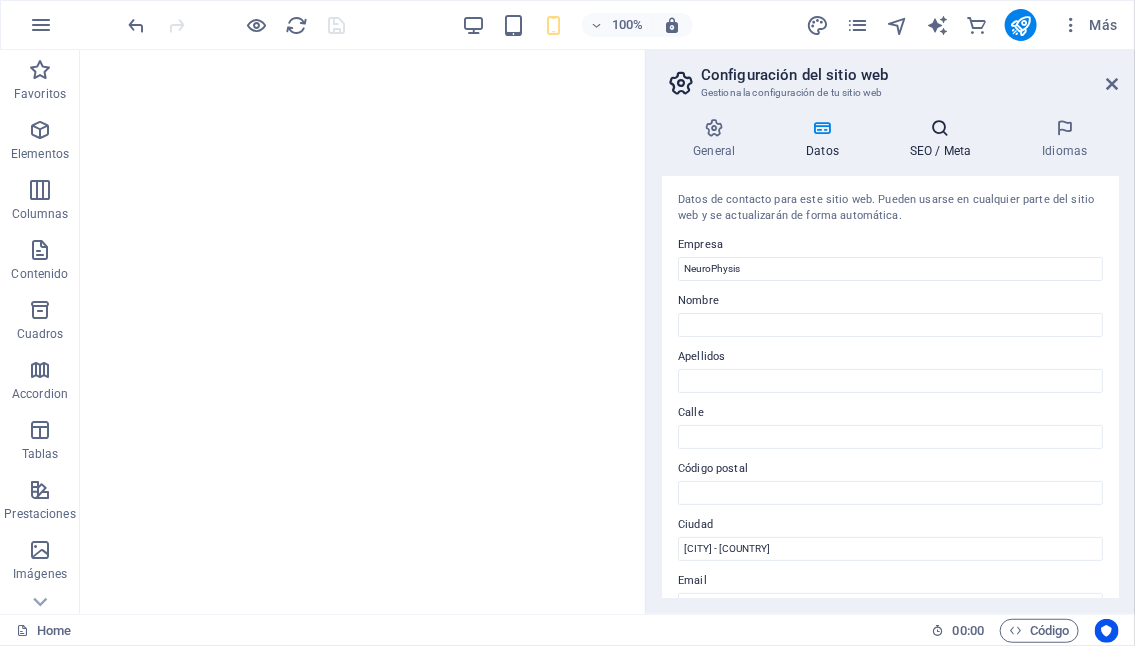 click on "SEO / Meta" at bounding box center (945, 139) 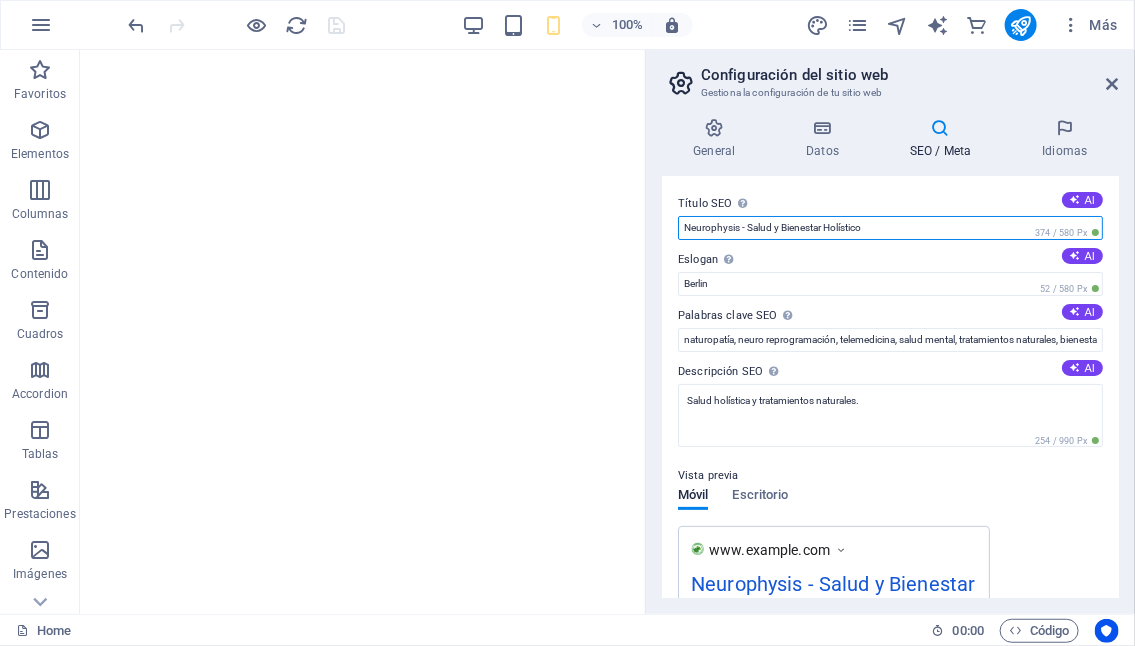 drag, startPoint x: 865, startPoint y: 224, endPoint x: 829, endPoint y: 226, distance: 36.05551 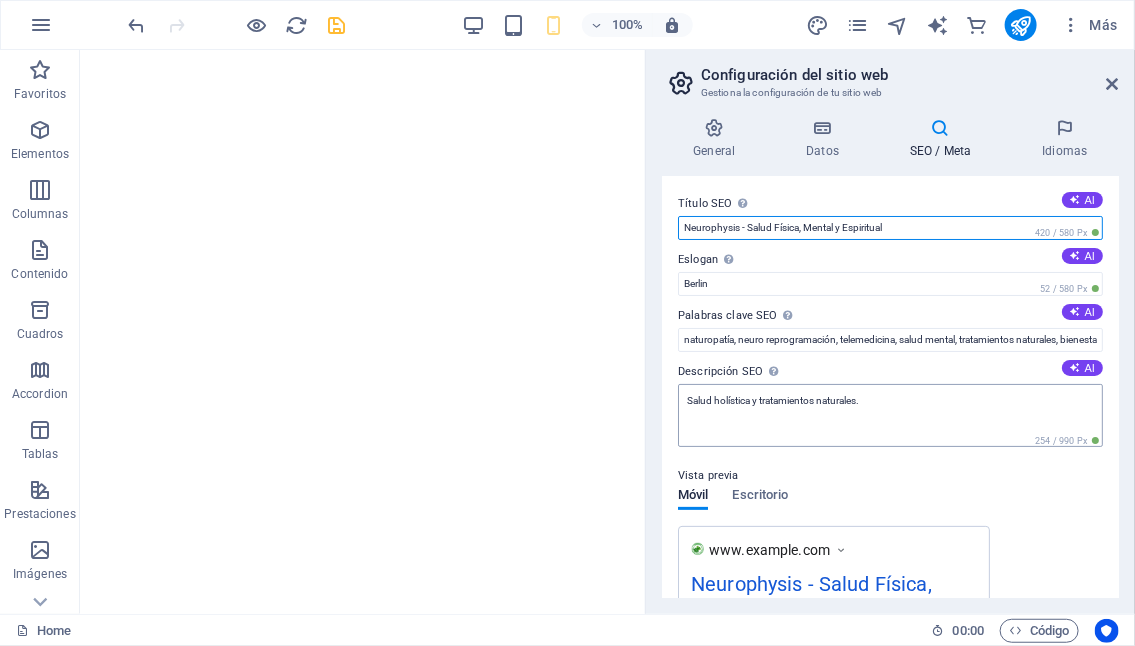 type on "Neurophysis - Salud Física, Mental y Espiritual" 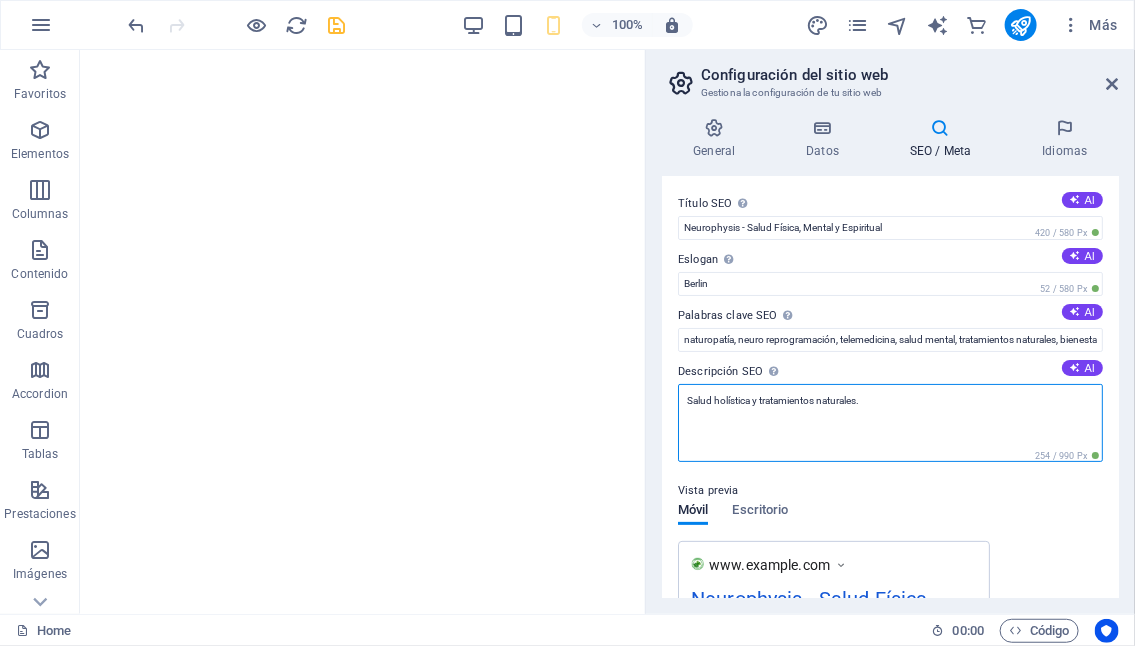 drag, startPoint x: 751, startPoint y: 396, endPoint x: 734, endPoint y: 397, distance: 17.029387 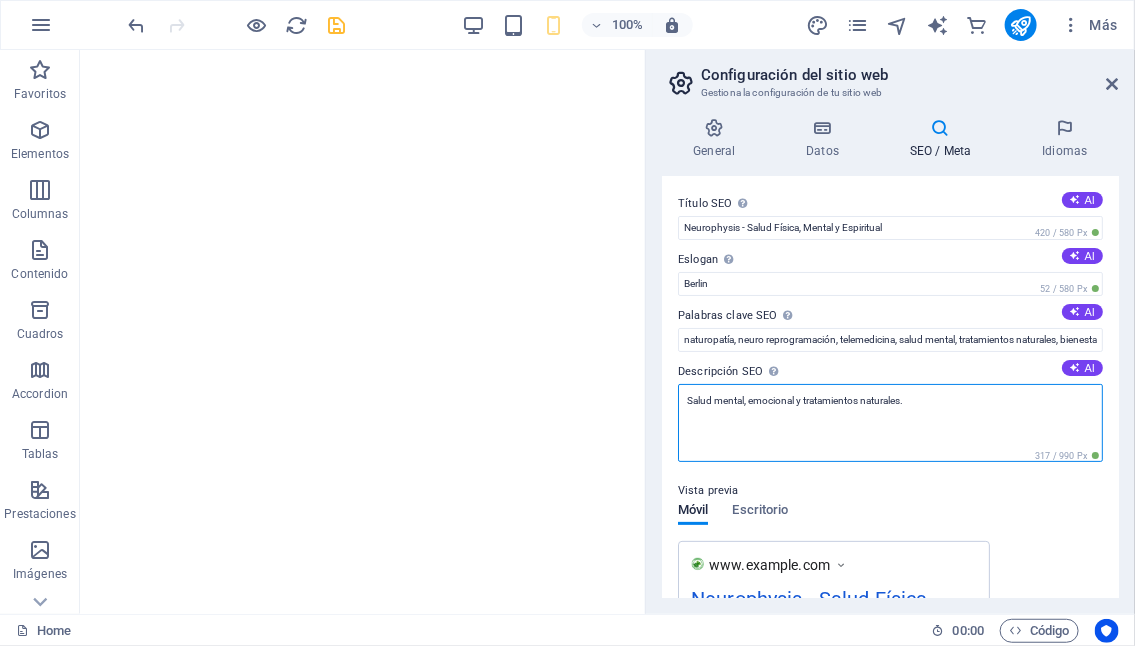 click on "Salud mental, emocional y tratamientos naturales." at bounding box center (890, 423) 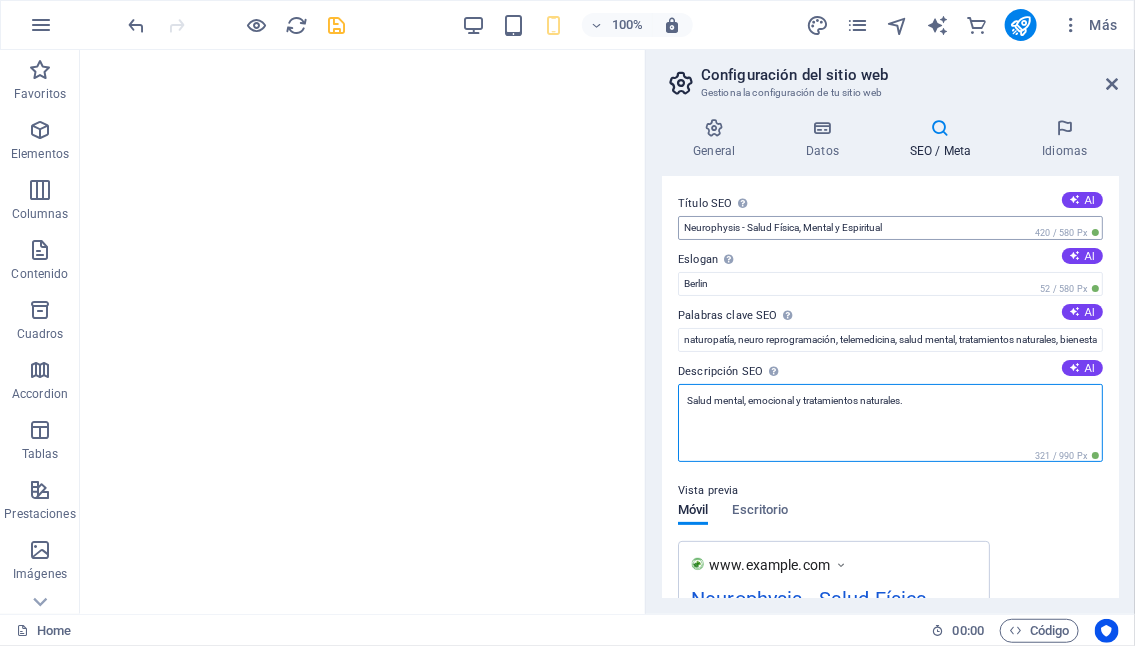 type on "Salud mental, emocional y tratamientos naturales." 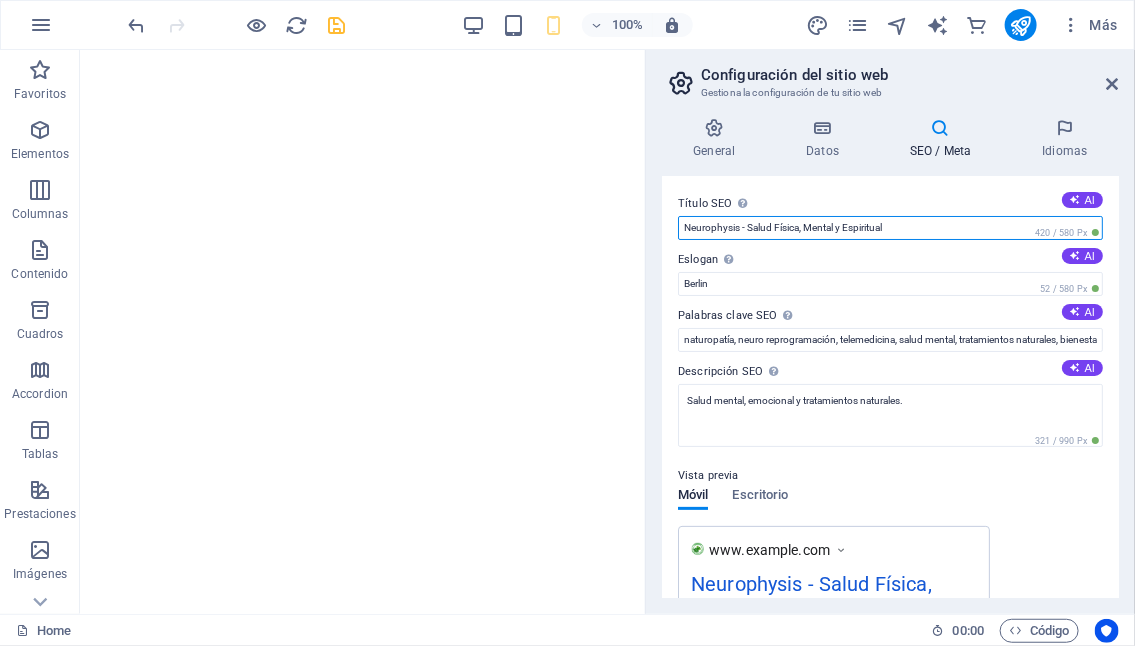 drag, startPoint x: 888, startPoint y: 225, endPoint x: 749, endPoint y: 221, distance: 139.05754 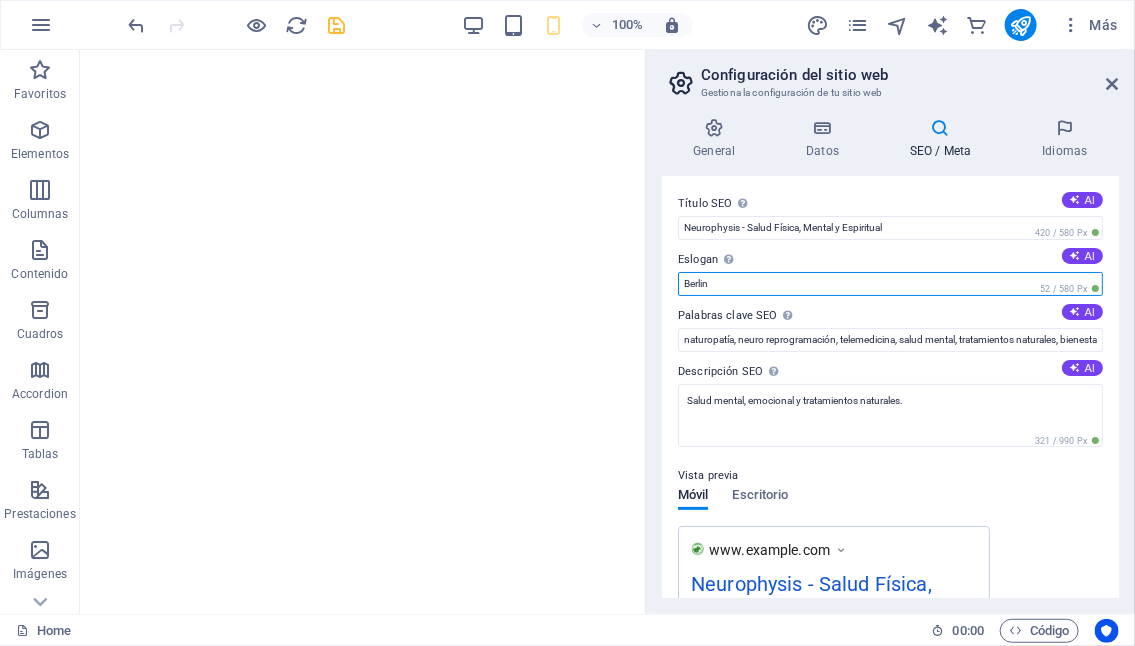 drag, startPoint x: 753, startPoint y: 280, endPoint x: 676, endPoint y: 279, distance: 77.00649 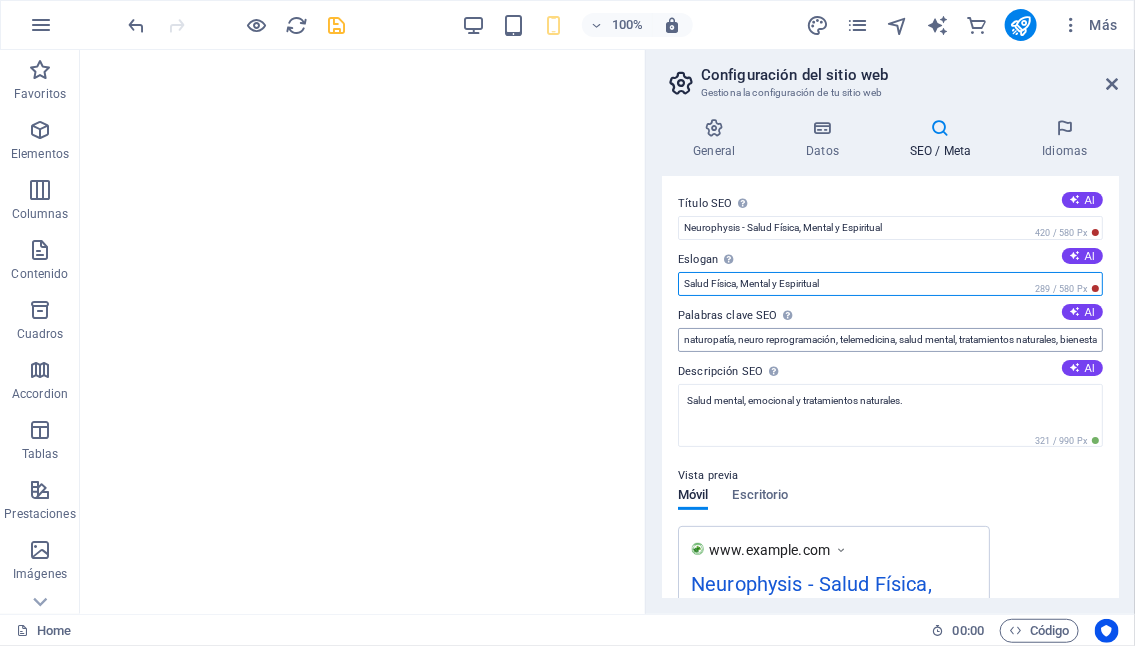 type on "Salud Física, Mental y Espiritual" 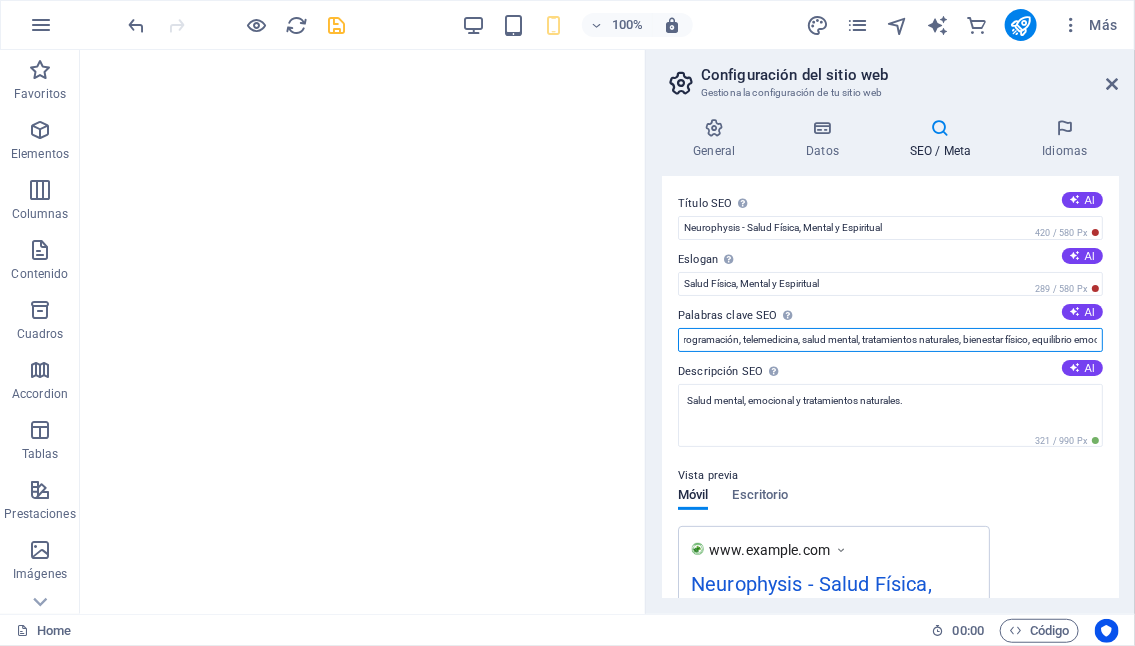 scroll, scrollTop: 0, scrollLeft: 206, axis: horizontal 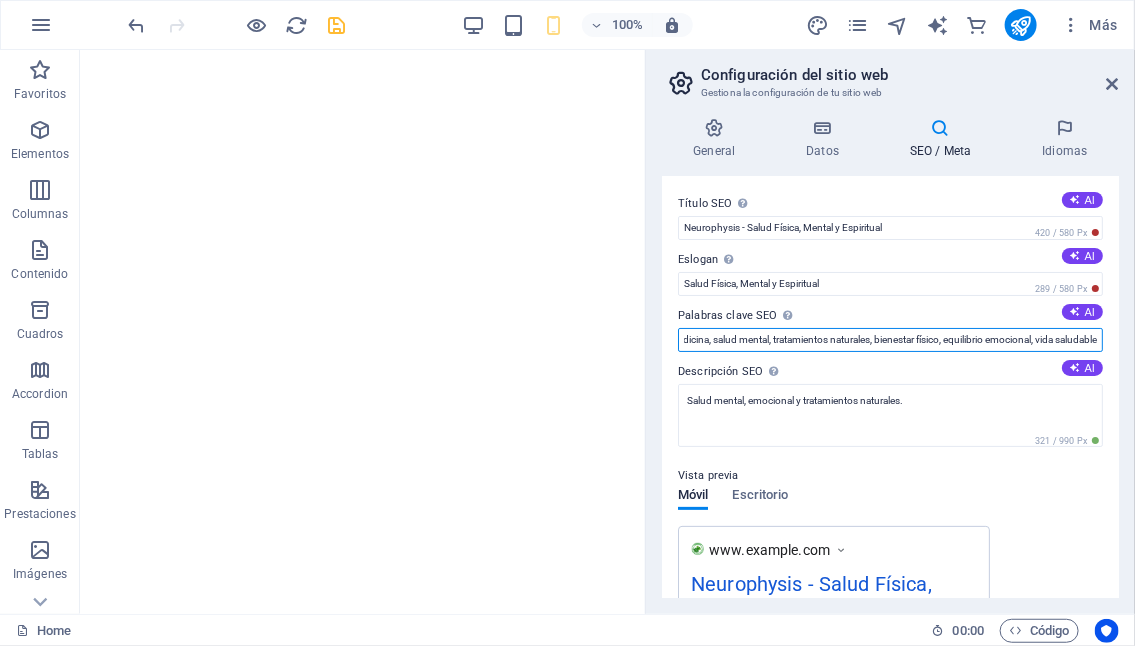 drag, startPoint x: 889, startPoint y: 338, endPoint x: 1107, endPoint y: 334, distance: 218.0367 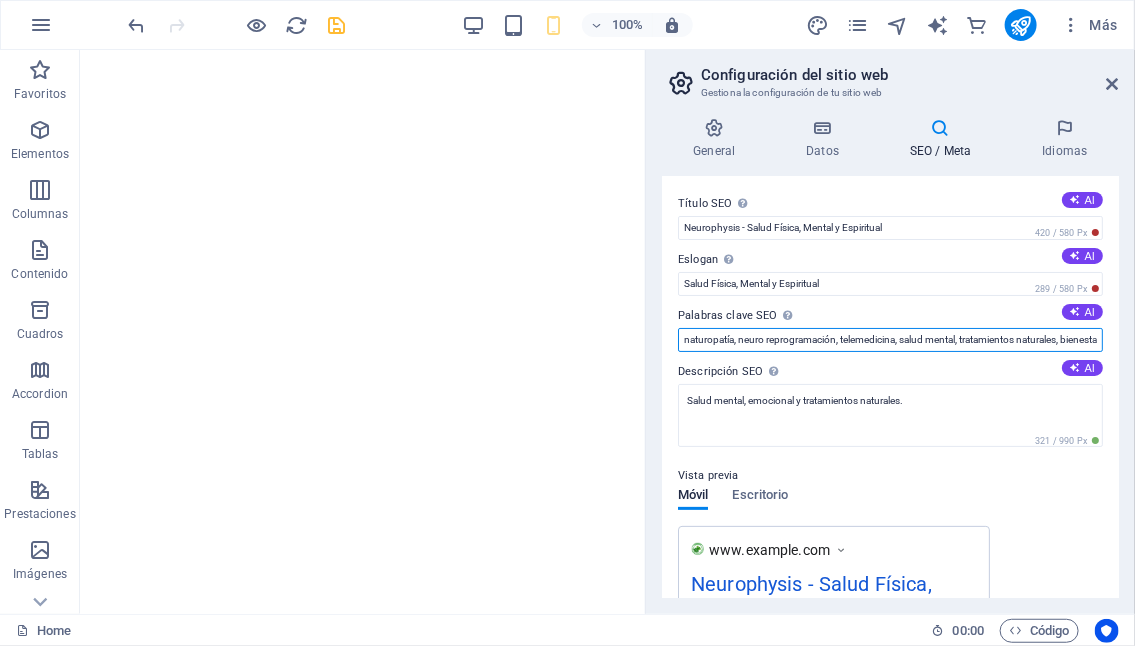 drag, startPoint x: 1058, startPoint y: 386, endPoint x: 634, endPoint y: 331, distance: 427.55234 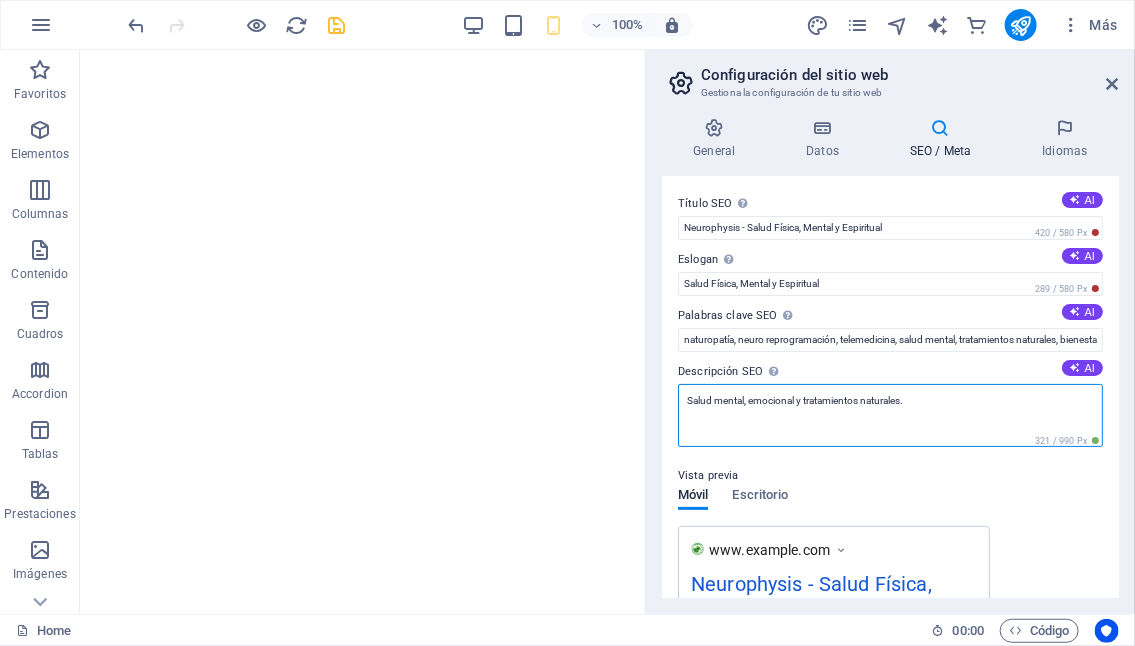 click on "Salud mental, emocional y tratamientos naturales." at bounding box center (890, 415) 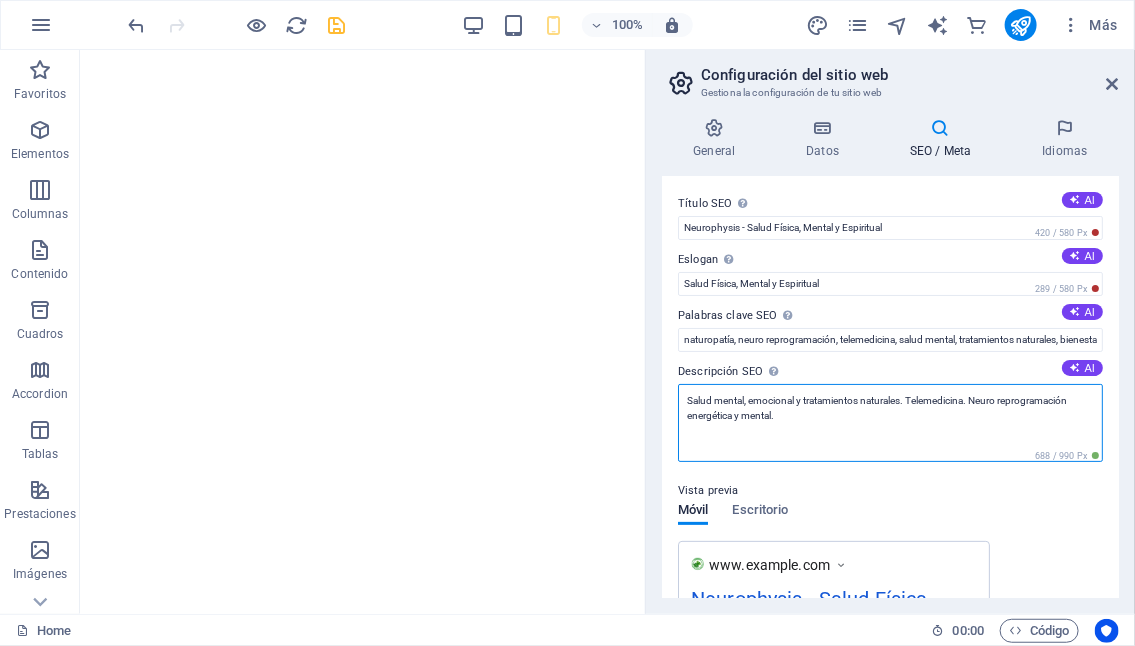 click on "Salud mental, emocional y tratamientos naturales. Telemedicina. Neuro reprogramación energética y mental." at bounding box center [890, 423] 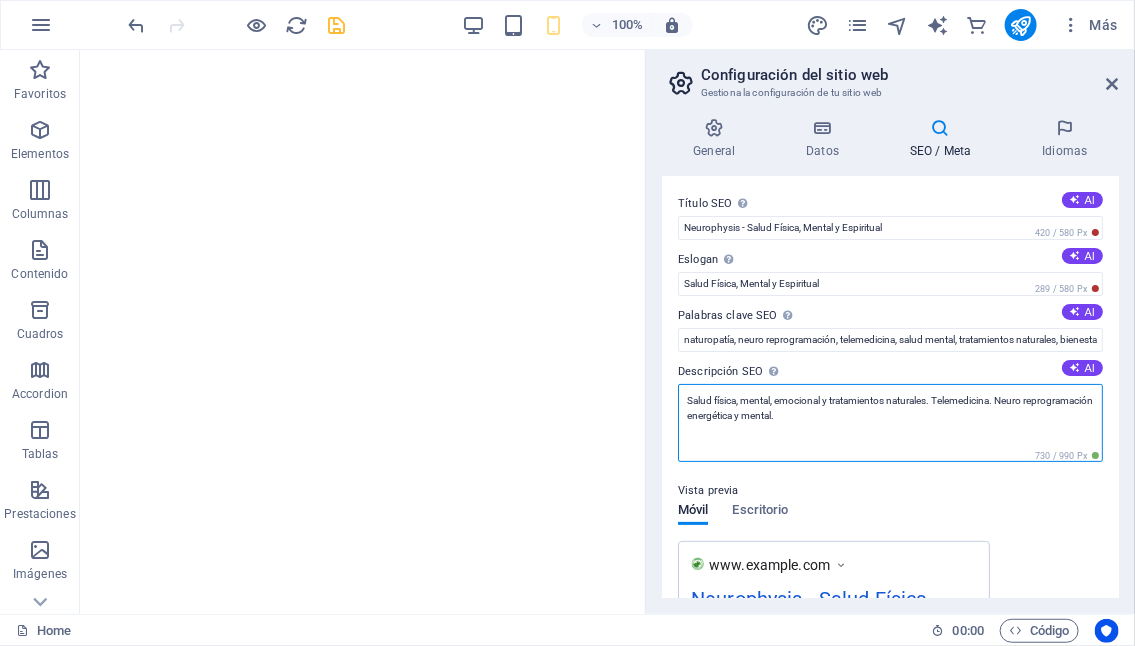 drag, startPoint x: 846, startPoint y: 412, endPoint x: 806, endPoint y: 410, distance: 40.04997 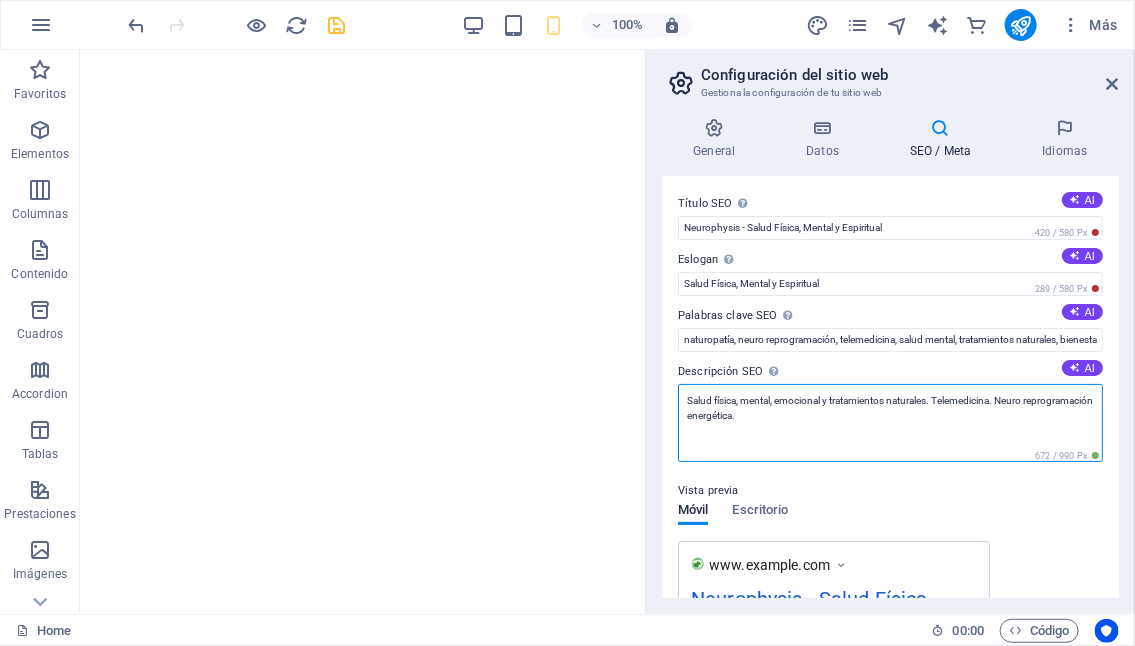 click on "Salud física, mental, emocional y tratamientos naturales. Telemedicina. Neuro reprogramación energética." at bounding box center [890, 423] 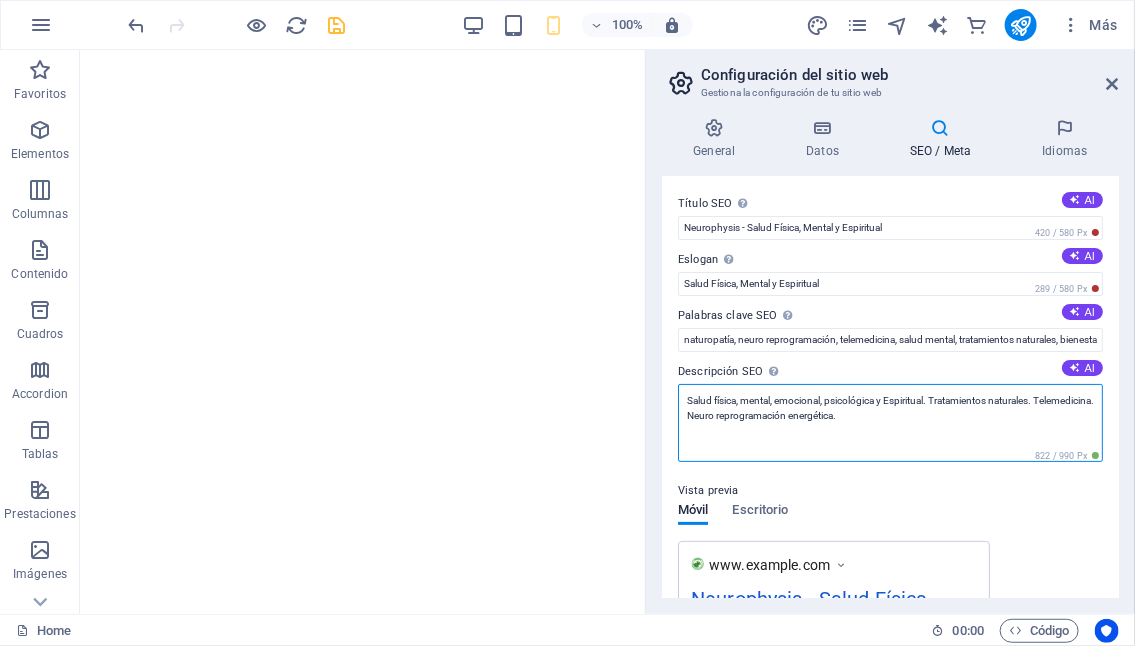 click on "Salud física, mental, emocional, psicológica y Espiritual. Tratamientos naturales. Telemedicina. Neuro reprogramación energética." at bounding box center [890, 423] 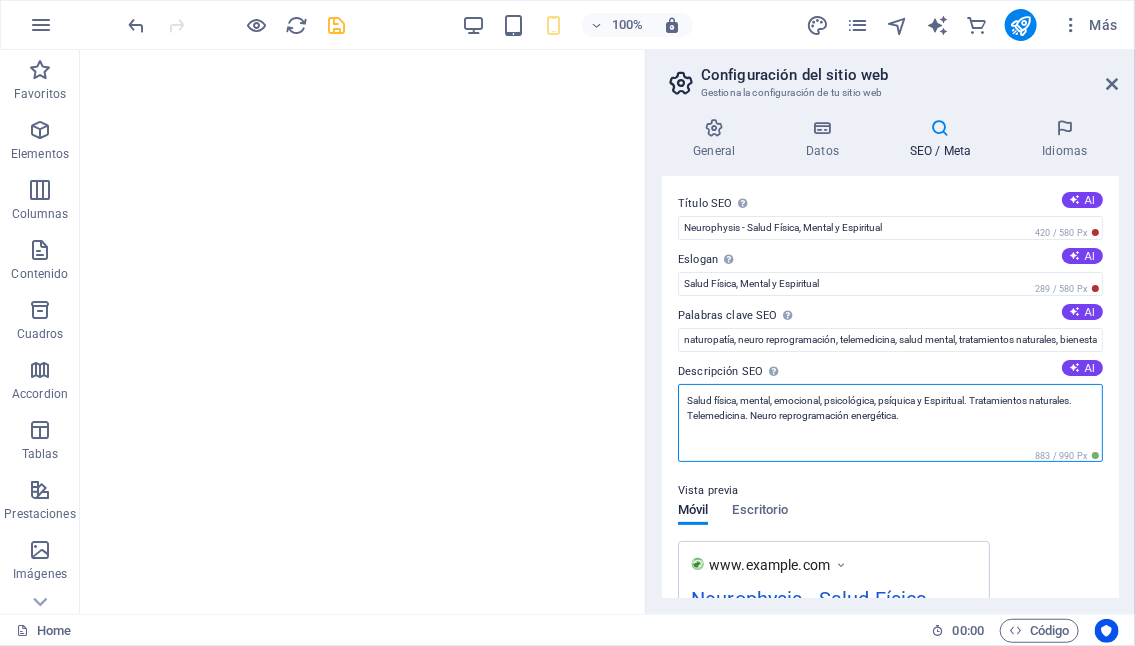 click on "Salud física, mental, emocional, psicológica, psíquica y Espiritual. Tratamientos naturales. Telemedicina. Neuro reprogramación energética." at bounding box center (890, 423) 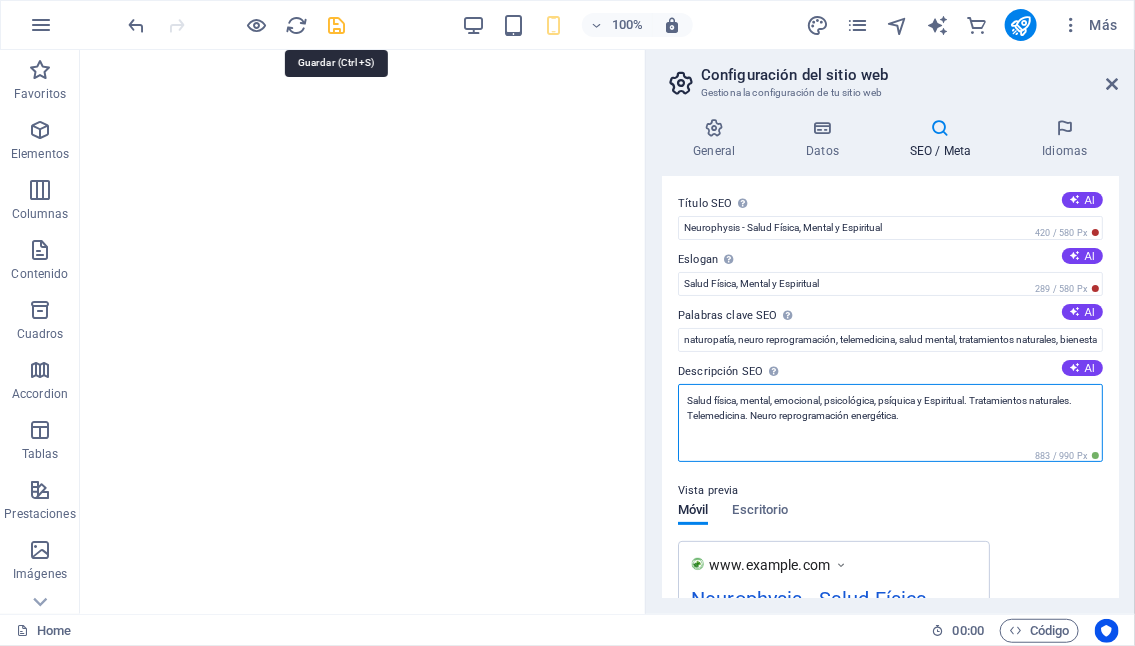 type on "Salud física, mental, emocional, psicológica, psíquica y Espiritual. Tratamientos naturales. Telemedicina. Neuro reprogramación energética." 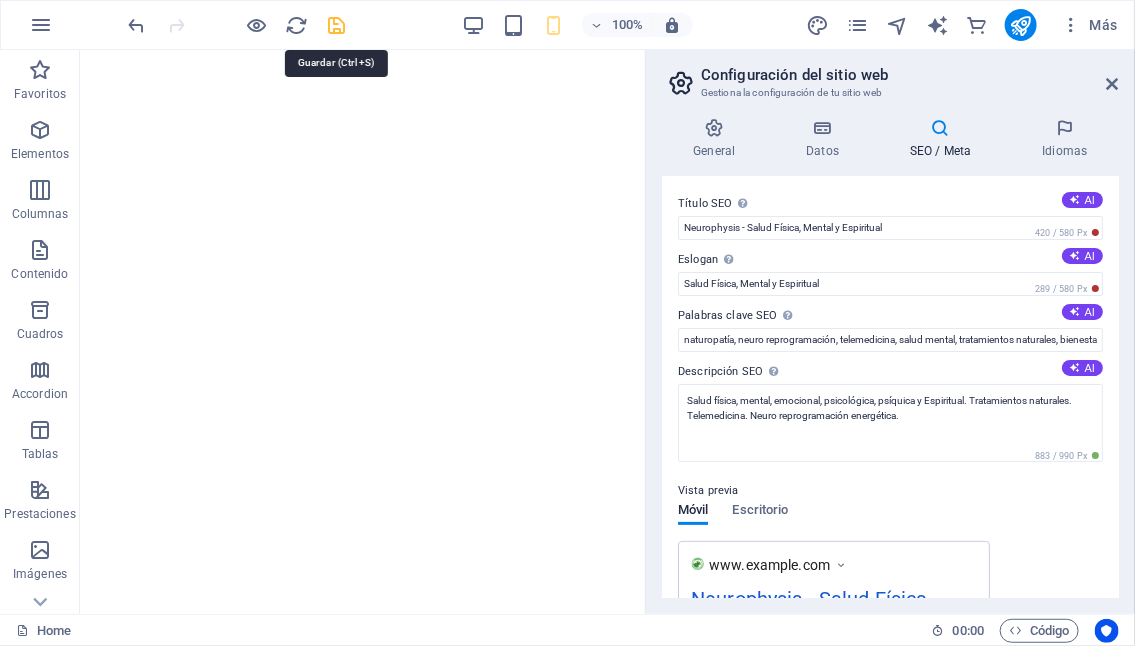 click at bounding box center (337, 25) 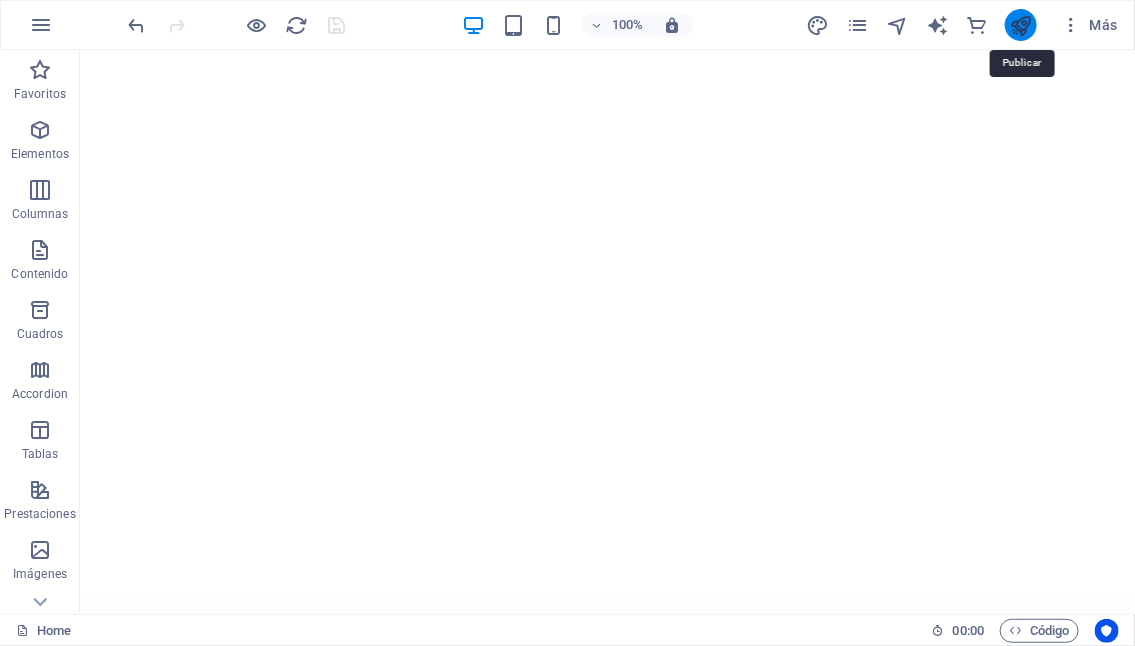 click at bounding box center [1021, 25] 